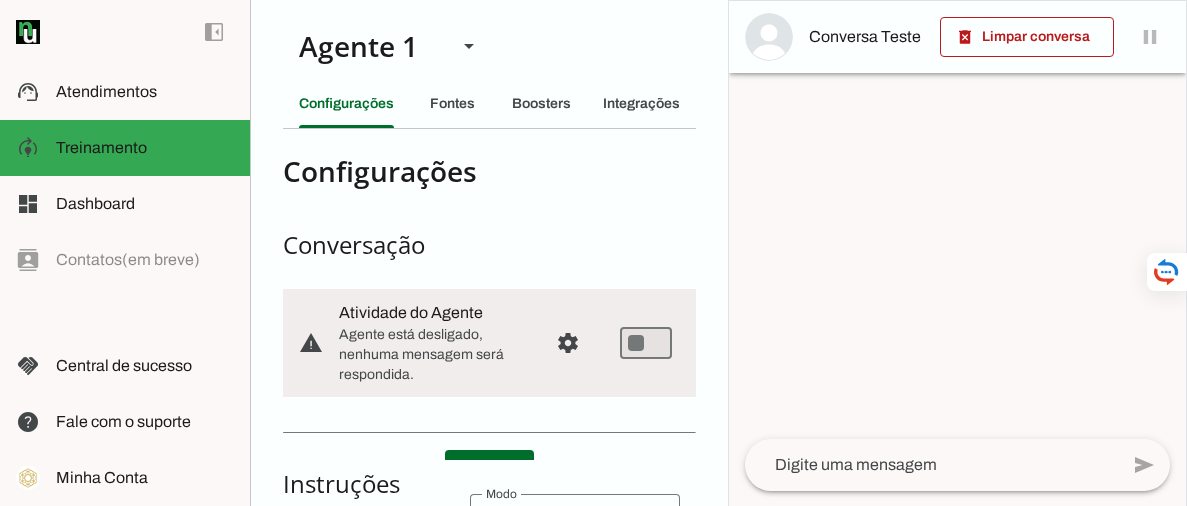 scroll, scrollTop: 0, scrollLeft: 0, axis: both 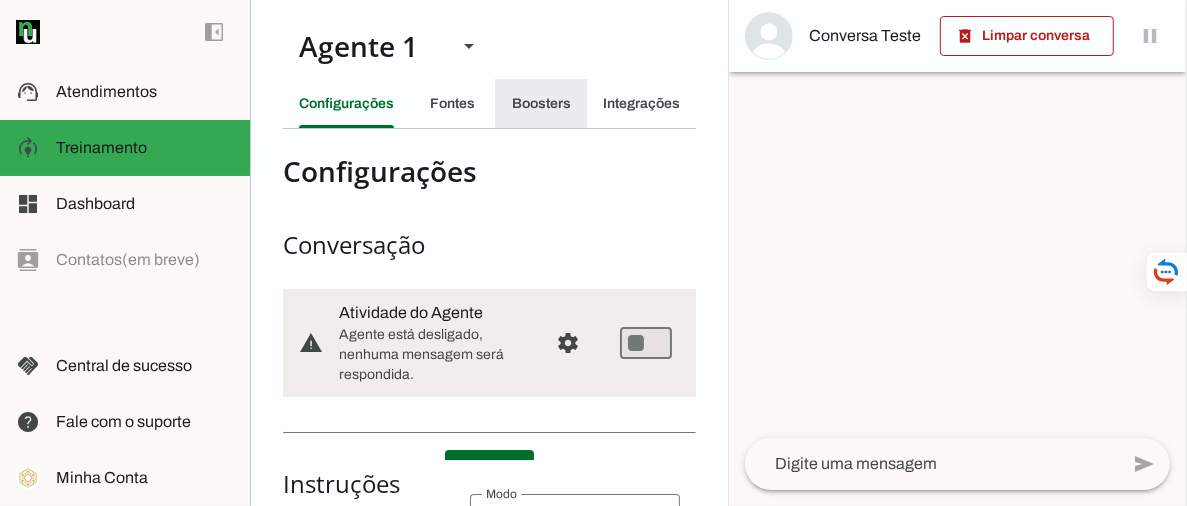 click on "Boosters" 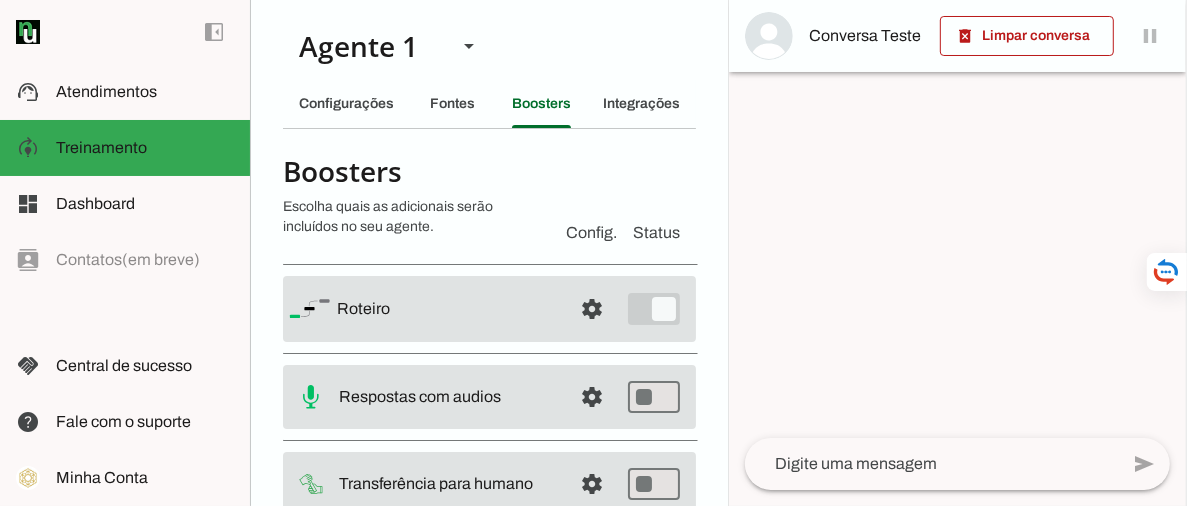 click at bounding box center [446, 309] 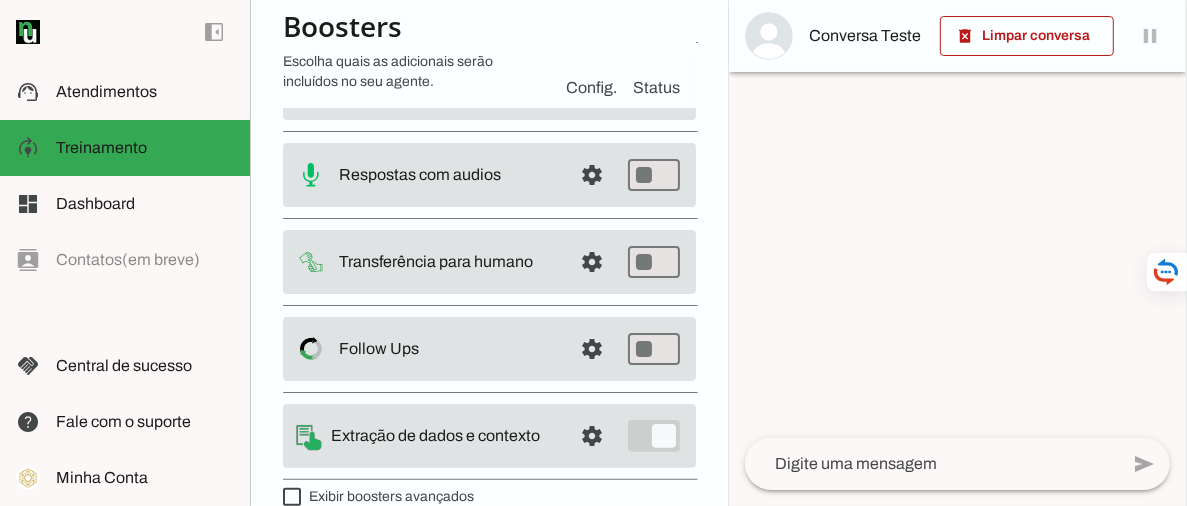 scroll, scrollTop: 258, scrollLeft: 0, axis: vertical 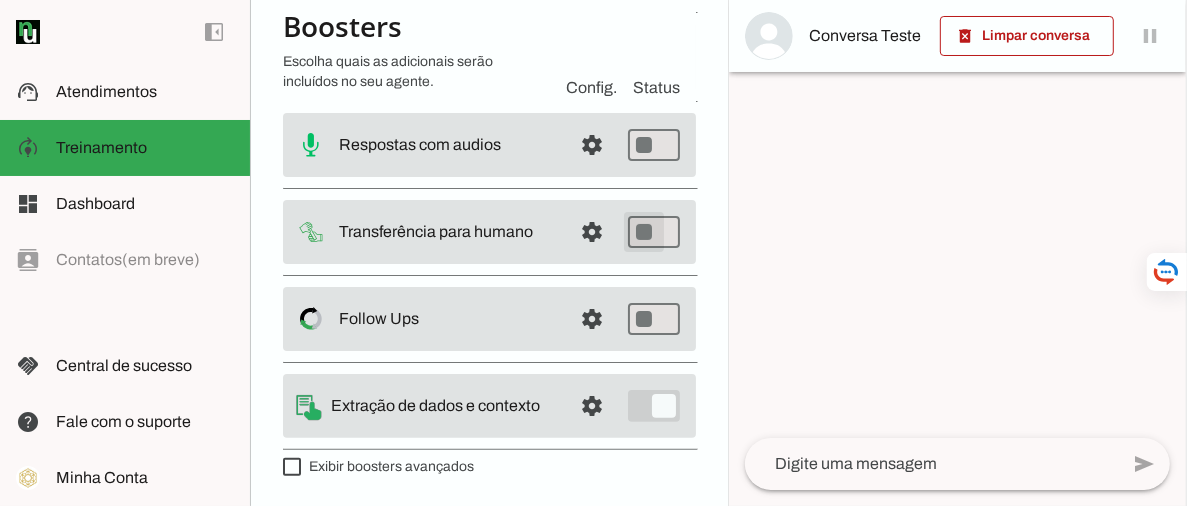 type on "on" 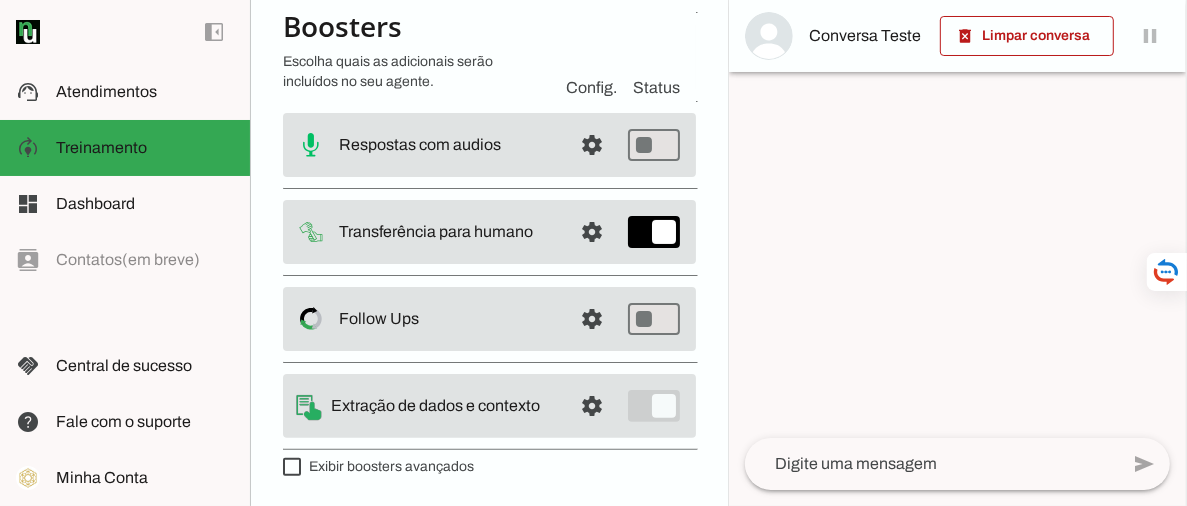 scroll, scrollTop: 258, scrollLeft: 0, axis: vertical 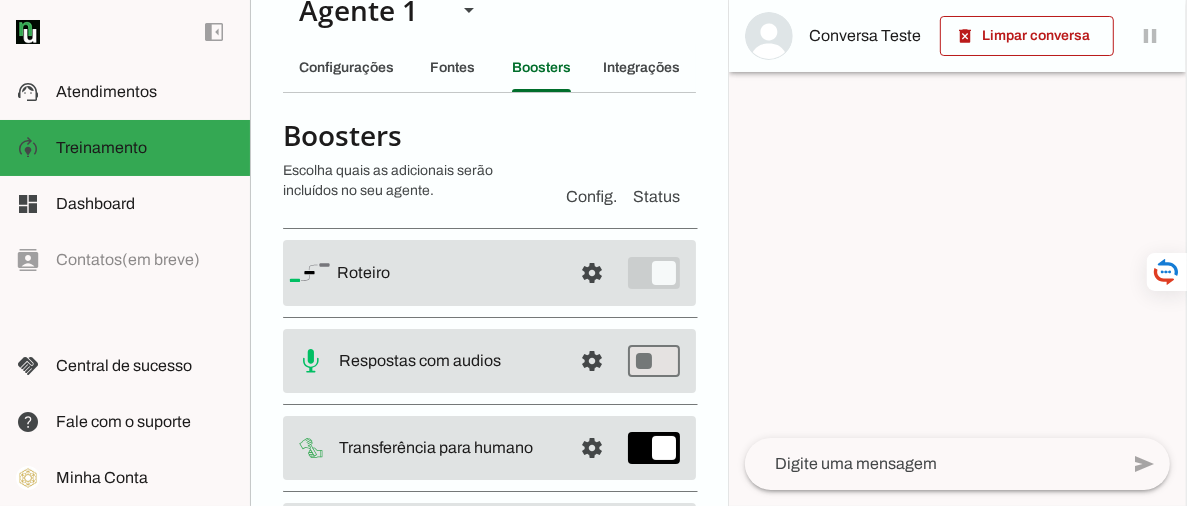 click on "settings
[GEOGRAPHIC_DATA]" at bounding box center (489, 273) 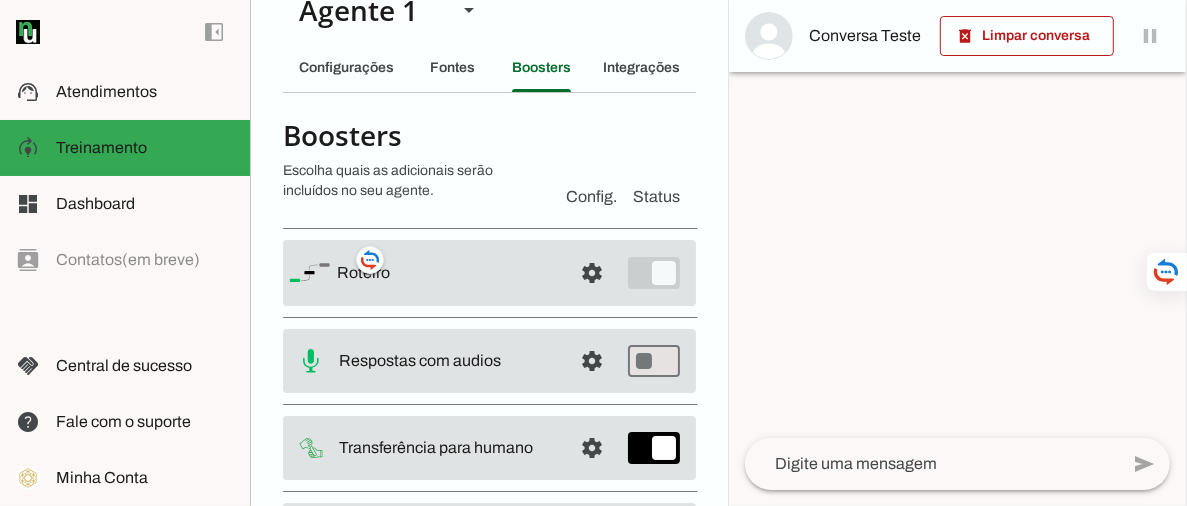 click on "Roteiro" at bounding box center [0, 0] 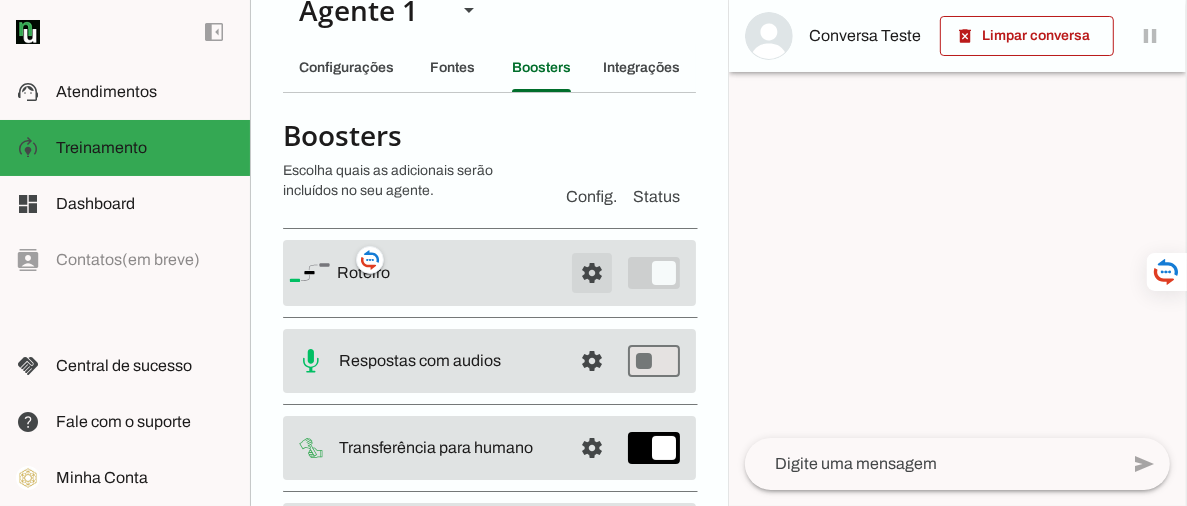 click at bounding box center [592, 273] 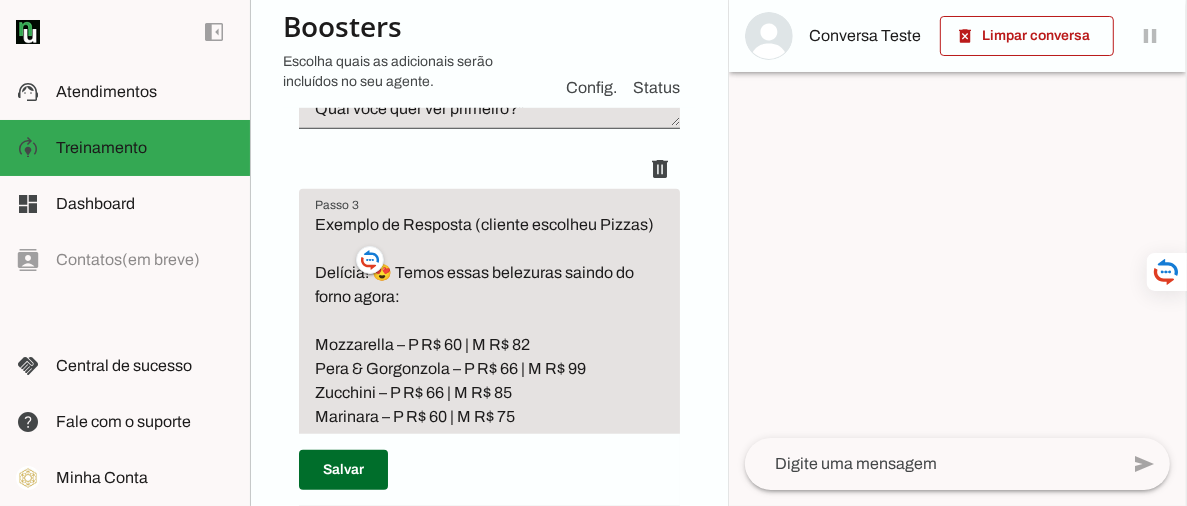 scroll, scrollTop: 1147, scrollLeft: 0, axis: vertical 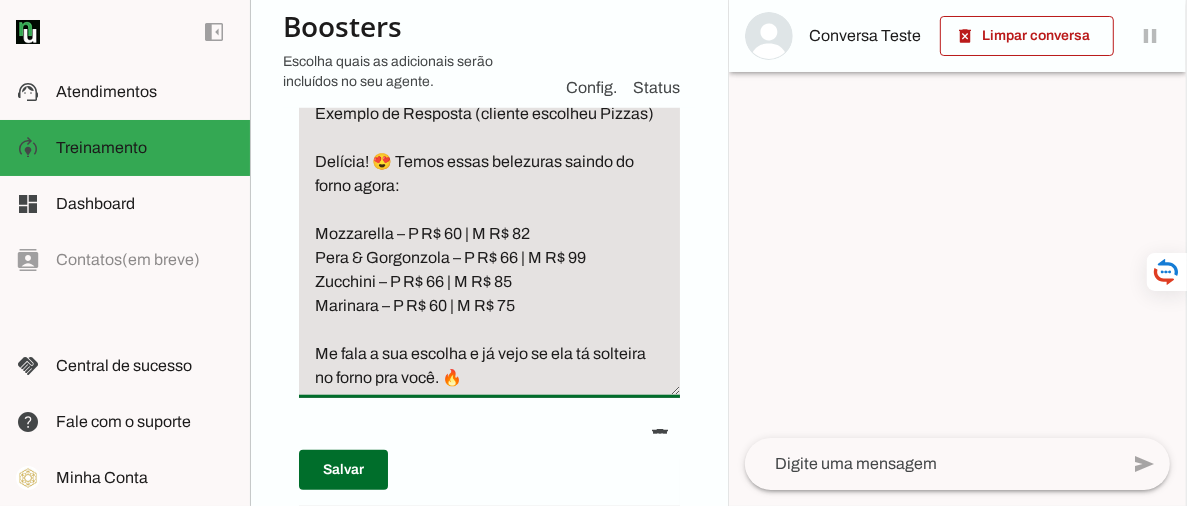 drag, startPoint x: 642, startPoint y: 325, endPoint x: 426, endPoint y: 347, distance: 217.11748 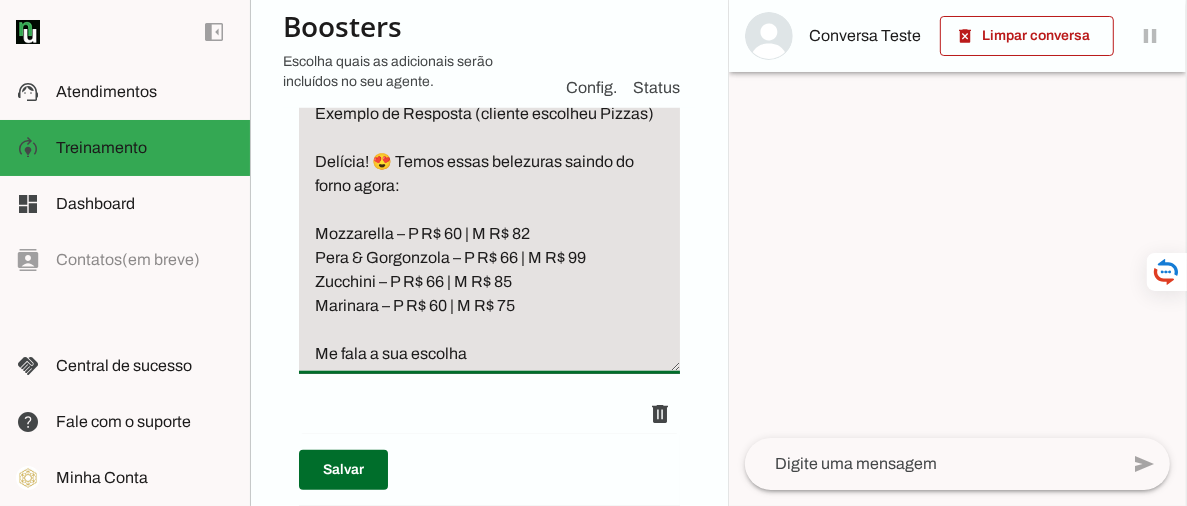 click on "Exemplo de Resposta (cliente escolheu Pizzas)
Delícia! 😍 Temos essas belezuras saindo do forno agora:
Mozzarella – P R$ 60 | M R$ 82
Pera & Gorgonzola – P R$ 66 | M R$ 99
Zucchini – P R$ 66 | M R$ 85
Marinara – P R$ 60 | M R$ 75
Me fala a sua escolha" at bounding box center [489, 234] 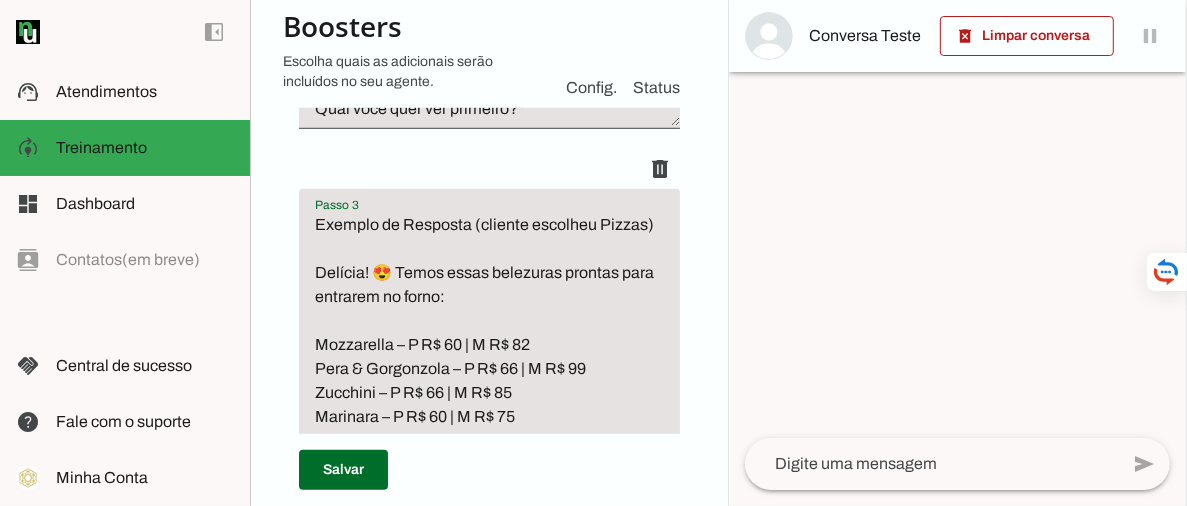 scroll, scrollTop: 1147, scrollLeft: 0, axis: vertical 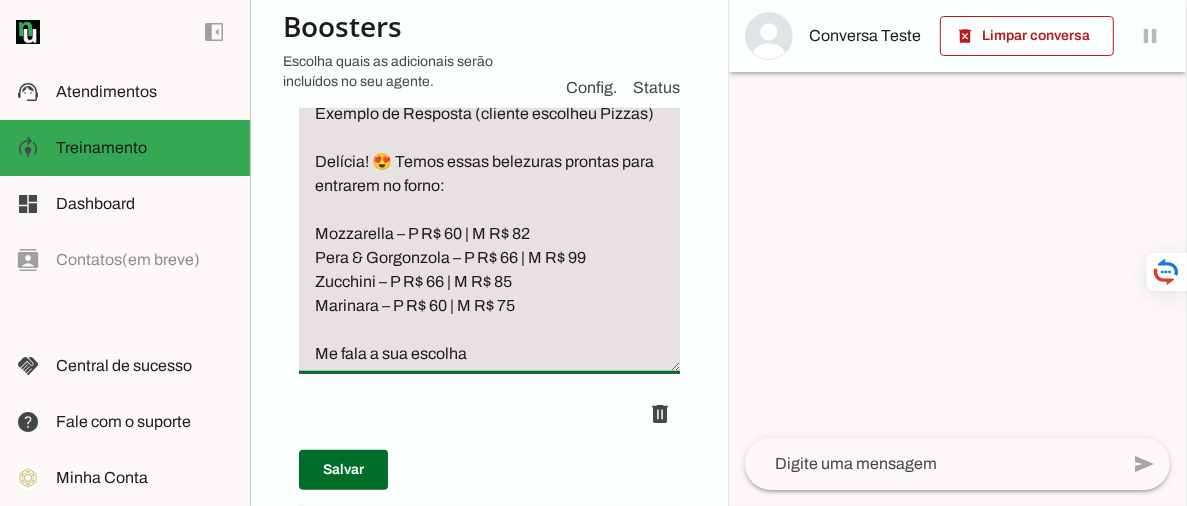 drag, startPoint x: 502, startPoint y: 330, endPoint x: 308, endPoint y: 325, distance: 194.06442 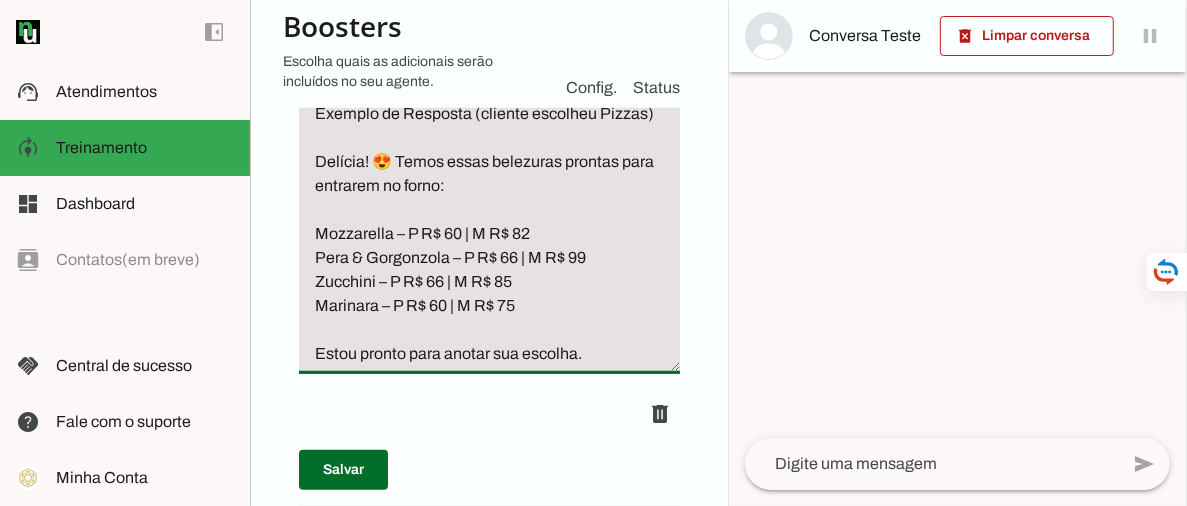 scroll, scrollTop: 1258, scrollLeft: 0, axis: vertical 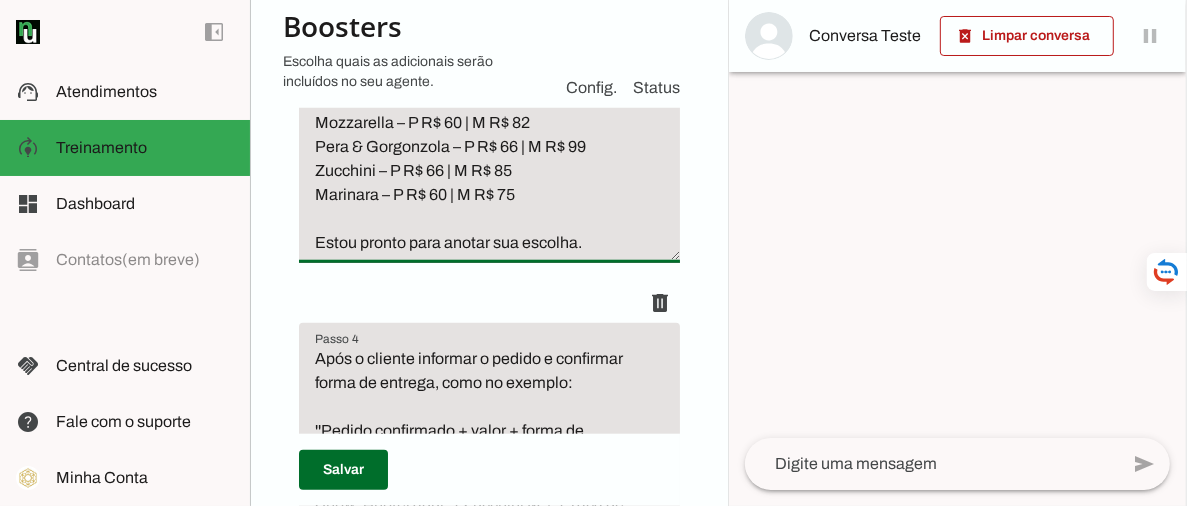 type on "Exemplo de Resposta (cliente escolheu Pizzas)
Delícia! 😍 Temos essas belezuras prontas para entrarem no forno:
Mozzarella – P R$ 60 | M R$ 82
Pera & Gorgonzola – P R$ 66 | M R$ 99
Zucchini – P R$ 66 | M R$ 85
Marinara – P R$ 60 | M R$ 75
Estou pronto para anotar sua escolha." 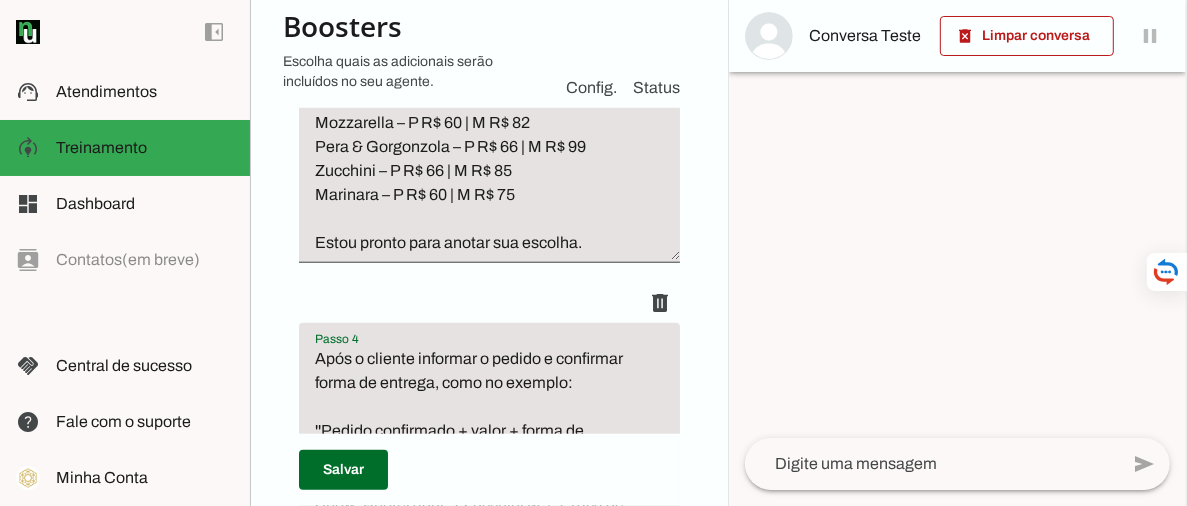 click on "Após o cliente informar o pedido e confirmar forma de entrega, como no exemplo:
''Pedido confirmado + valor + forma de pagamento
Show! Anotei aqui: 1 Zucchini M + 1 Taça de Vinho.
Total: R$ 105,00
Quer pagar no Pix ou cartão? Te mando o link rapidinho!''" at bounding box center [489, 503] 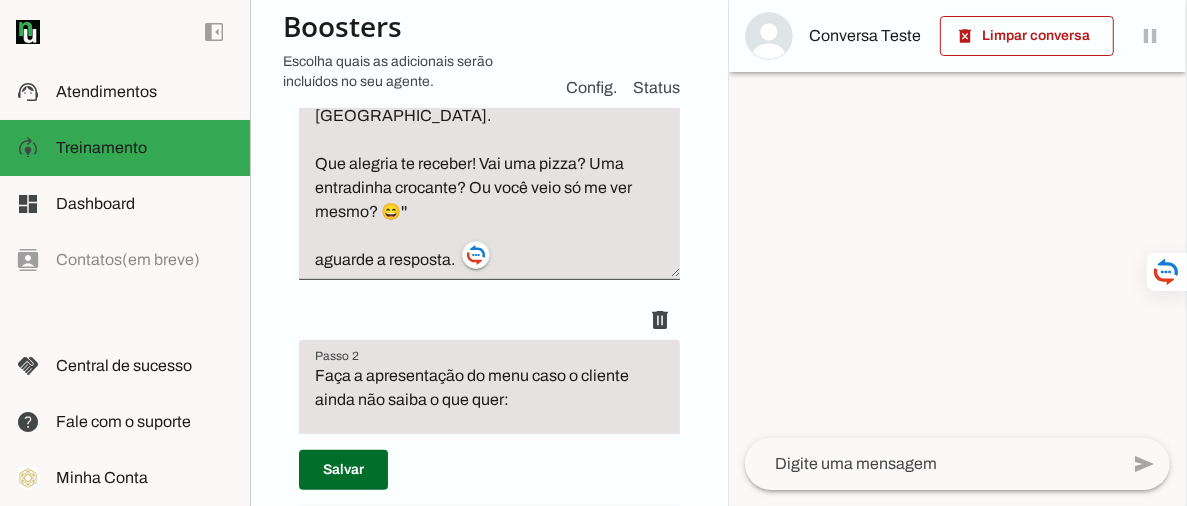 scroll, scrollTop: 36, scrollLeft: 0, axis: vertical 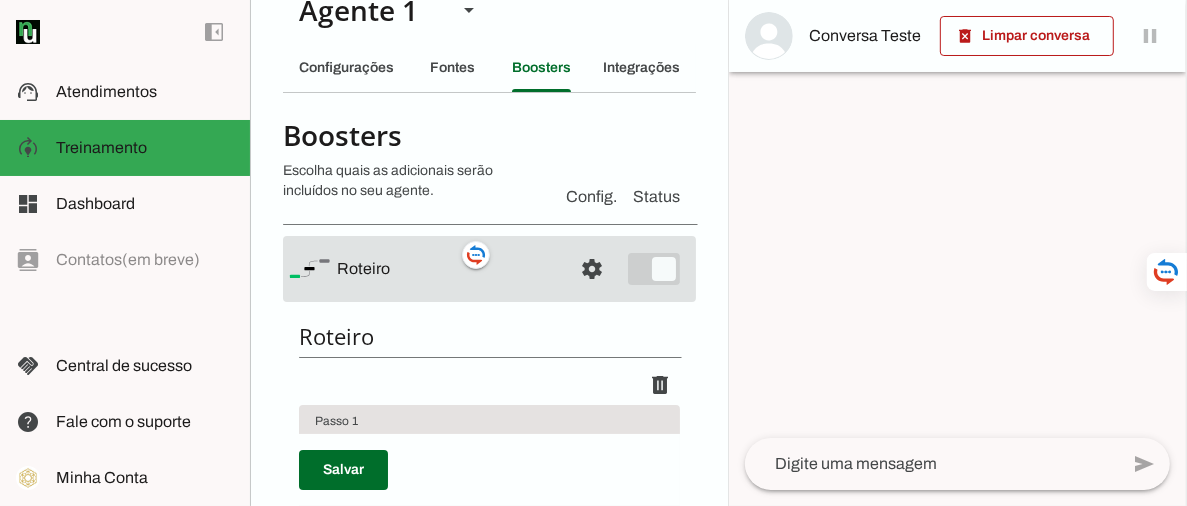 click on "settings
[GEOGRAPHIC_DATA]" at bounding box center [489, 269] 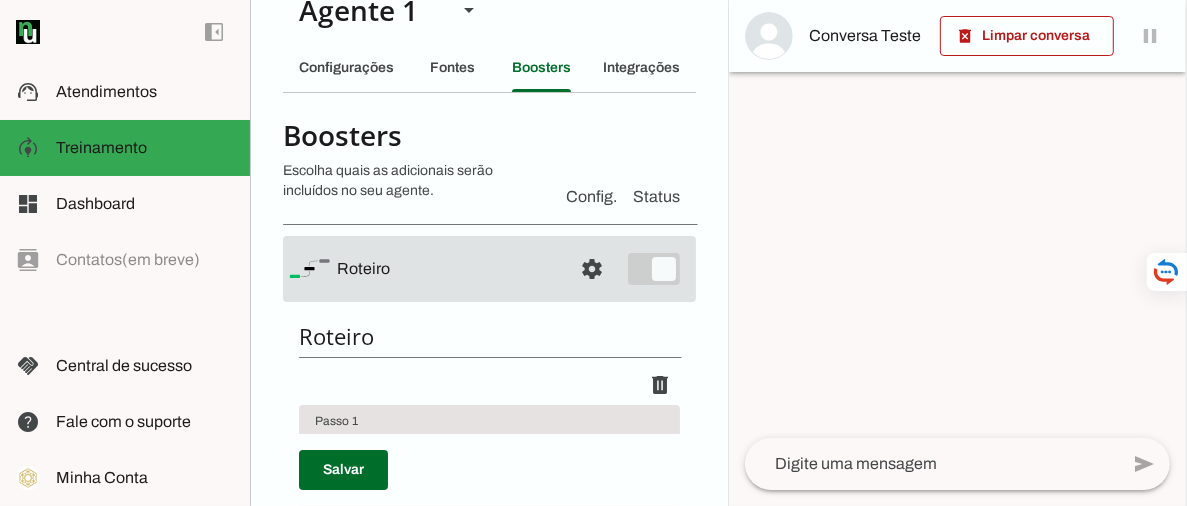 click on "settings
[GEOGRAPHIC_DATA]" at bounding box center (489, 269) 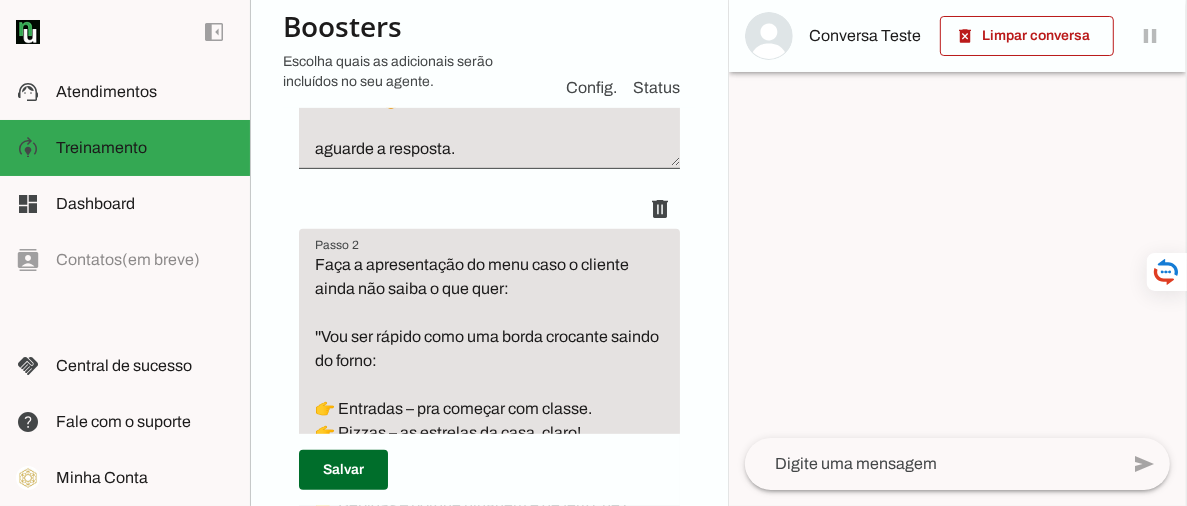scroll, scrollTop: 703, scrollLeft: 0, axis: vertical 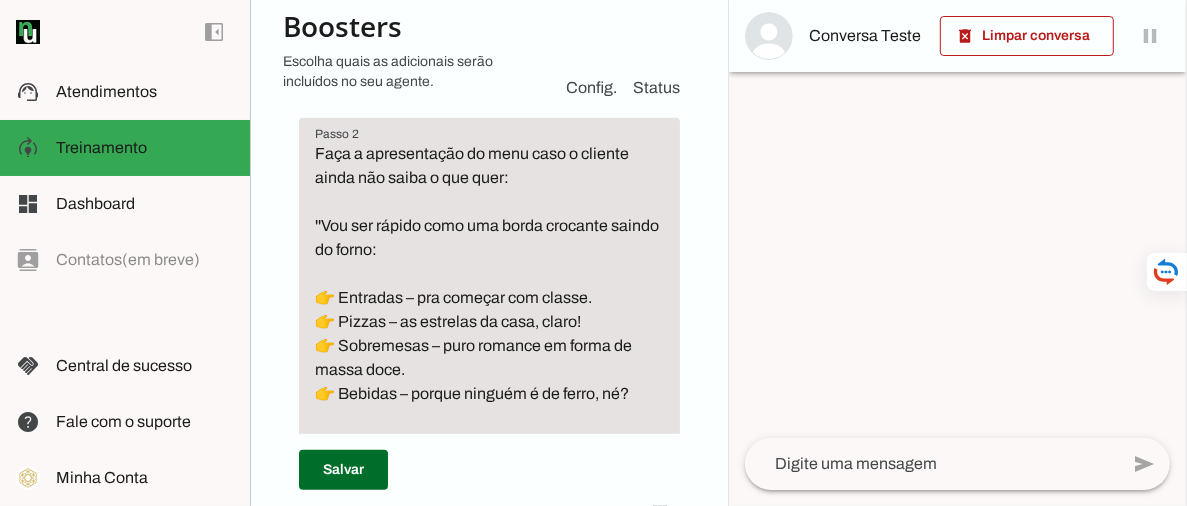 click on "Faça a apresentação do menu caso o cliente ainda não saiba o que quer:
''Vou ser rápido como uma borda crocante saindo do forno:
👉 Entradas – pra começar com classe.
👉 Pizzas – as estrelas da casa, claro!
👉 Sobremesas – puro romance em forma de massa doce.
👉 Bebidas – porque ninguém é de ferro, né?
Qual você quer ver primeiro?''" at bounding box center (489, 298) 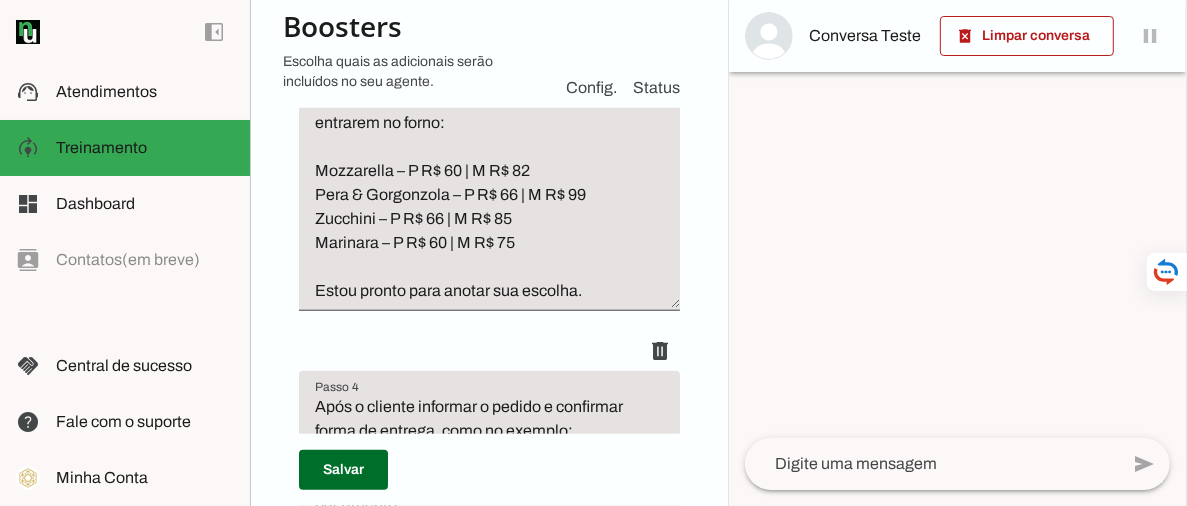 scroll, scrollTop: 1036, scrollLeft: 0, axis: vertical 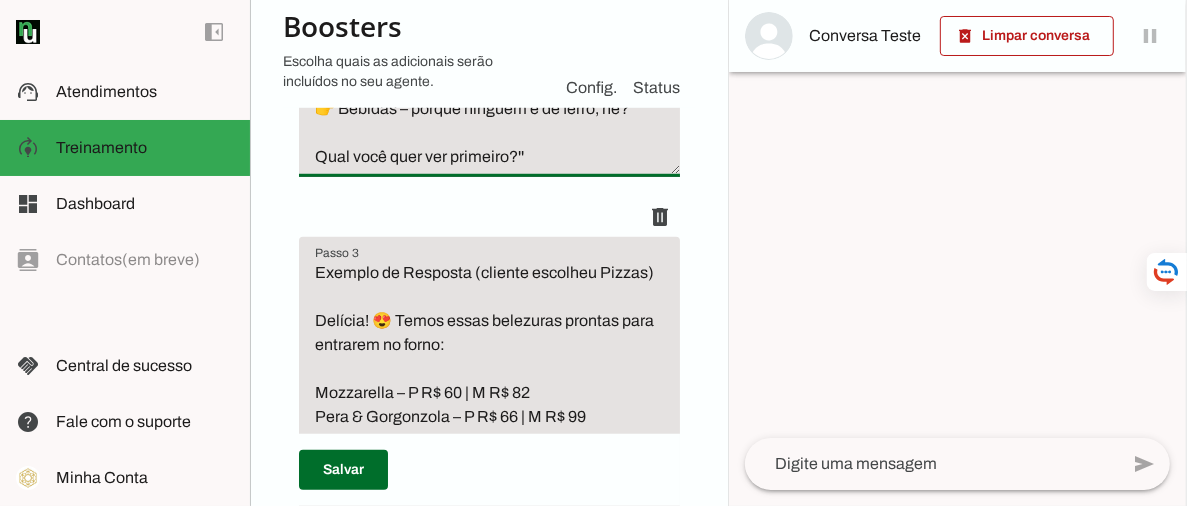 type on "Faça a apresentação do menu caso o cliente ainda não saiba o que quer:
''Vou ser rápido como uma borda crocante saindo do forno:
👉 Entradas – pra começar com classe.
👉 Pizzas – as estrelas da casa, claro!
👉 Sobremesas – puro romance em forma de massa doce. Ah, e tem a sobremesa especial do dia. Neste caso preciso te transferir para o meu chefe.
👉 Bebidas – porque ninguém é de ferro, né?
Qual você quer ver primeiro?''" 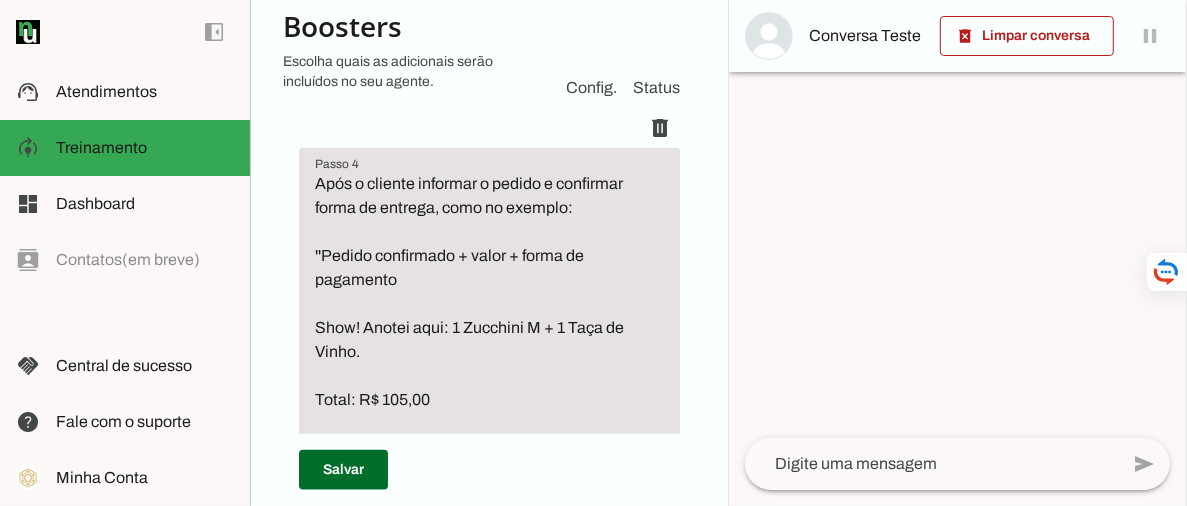 scroll, scrollTop: 1592, scrollLeft: 0, axis: vertical 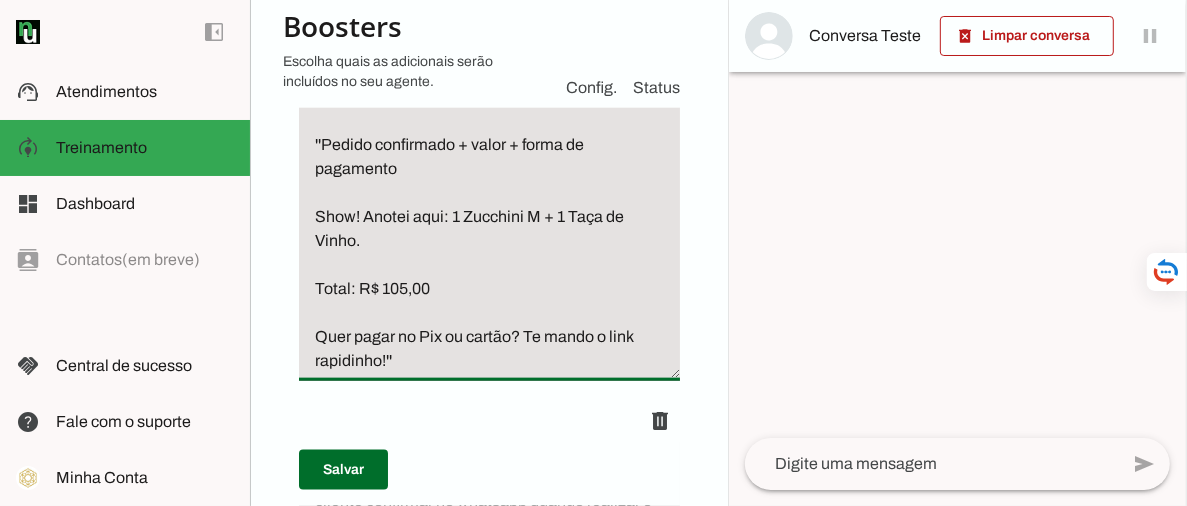 click on "Após o cliente informar o pedido e confirmar forma de entrega, como no exemplo:
''Pedido confirmado + valor + forma de pagamento
Show! Anotei aqui: 1 Zucchini M + 1 Taça de Vinho.
Total: R$ 105,00
Quer pagar no Pix ou cartão? Te mando o link rapidinho!''" at bounding box center (489, 217) 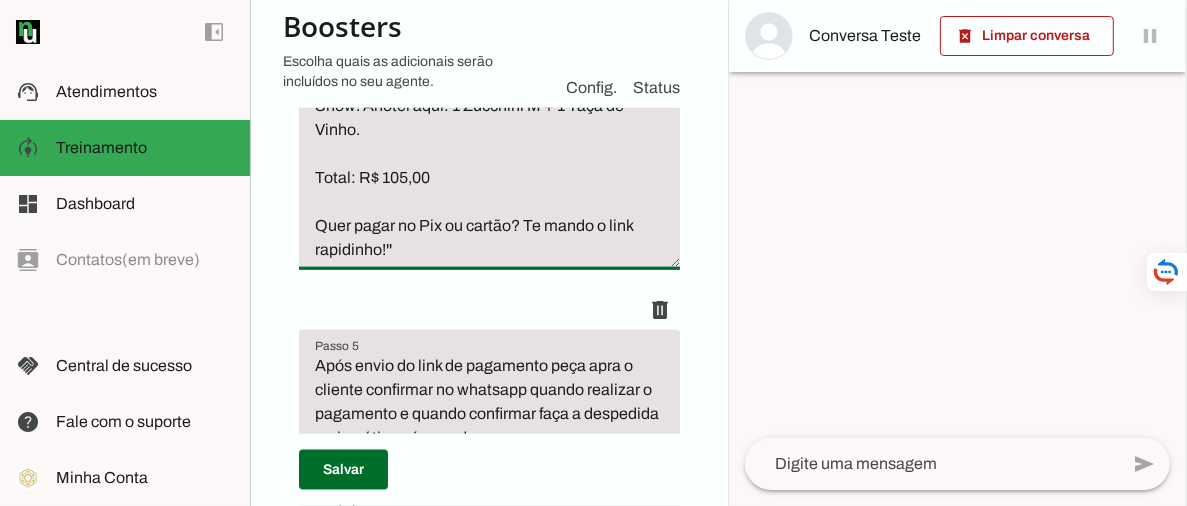 type on "Após o cliente informar o pedido e confirmar forma de entrega, como no exemplo:
''Pedido confirmado + valor + forma de pagamento
Show! Anotei aqui: 1 Zucchini M + 1 Taça de Vinho.
Total: R$ 105,00
Quer pagar no Pix ou cartão? Te mando o link rapidinho!''" 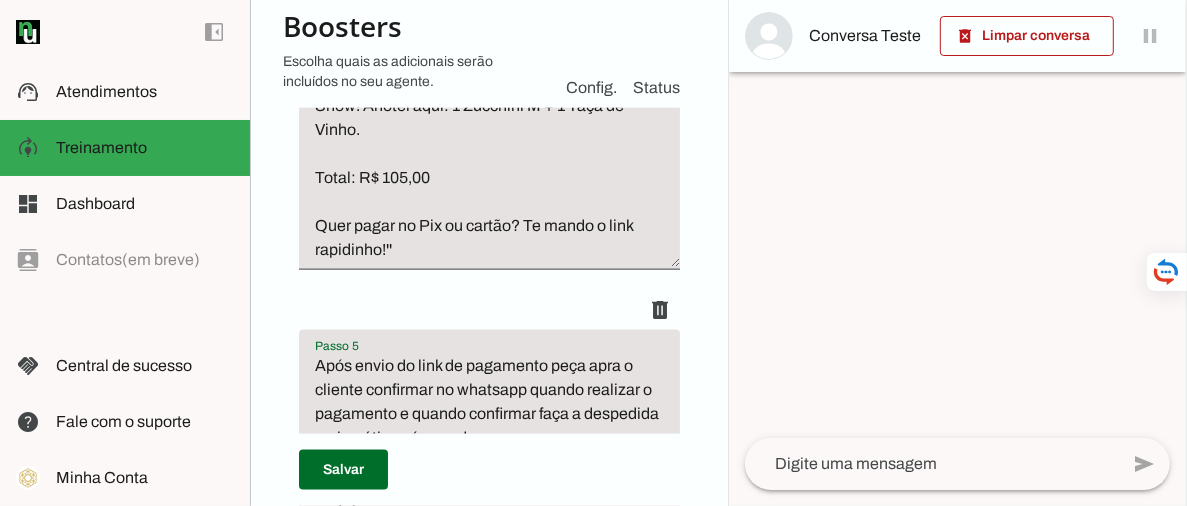 click on "Após envio do link de pagamento peça apra o cliente confirmar no whatsapp quando realizar o pagamento e quando confirmar faça a despedida carismática pós-venda:
''Pedido confirmado e a pizza já tá piscando pro motoboy.
Obrigado pela companhia! Que sua noite seja mais gostosa que a crosta do nosso corniccione! 💋
Qualquer coisa, chama o Romeu — sempre de coração aberto (e forno também). 💌''
Em seguida transfira o atendimento." at bounding box center [489, 534] 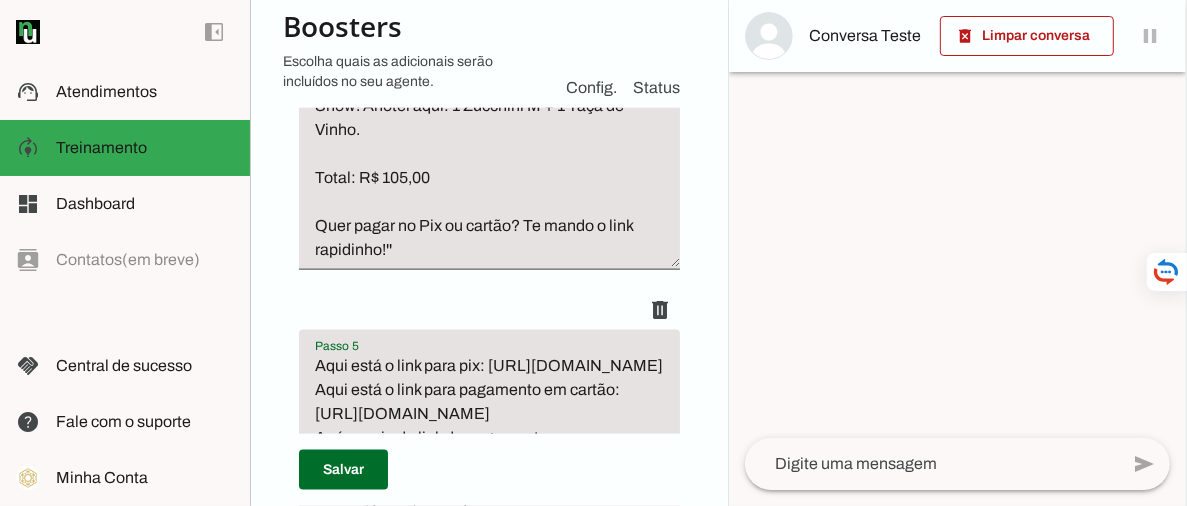 scroll, scrollTop: 2036, scrollLeft: 0, axis: vertical 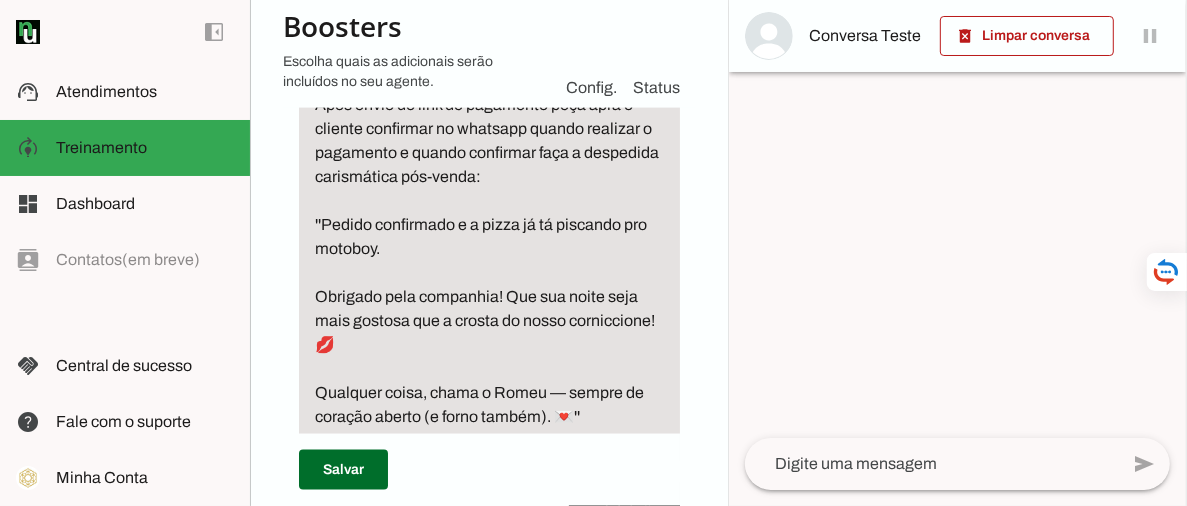 click on "Salvar" at bounding box center [489, 470] 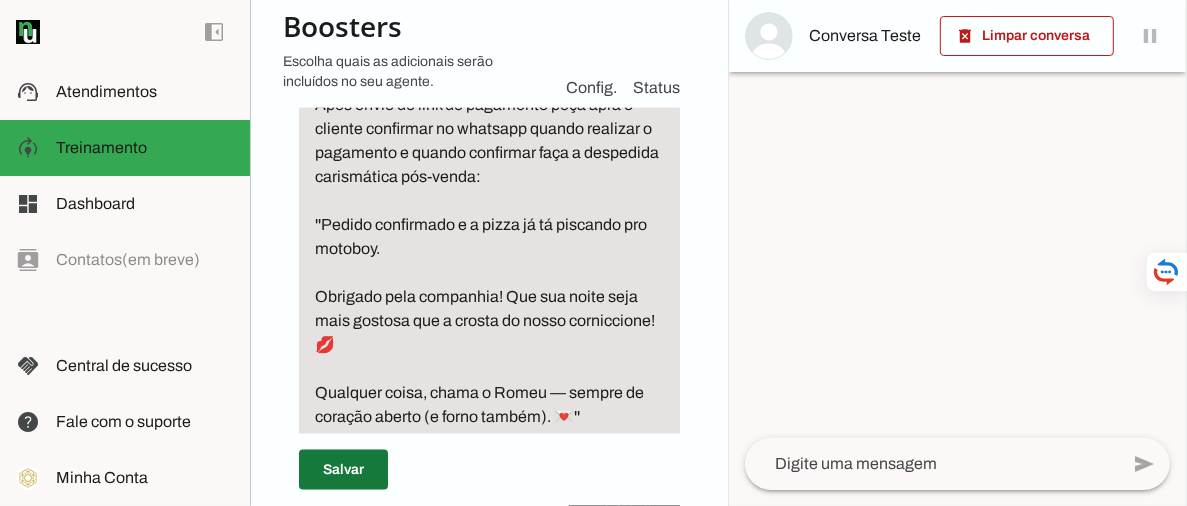 type on "Aqui está o link para pix: [URL][DOMAIN_NAME]
Aqui está o link para pagamento em cartão: [URL][DOMAIN_NAME]
Após envio do link de pagamento peça apra o cliente confirmar no whatsapp quando realizar o pagamento e quando confirmar faça a despedida carismática pós-venda:
''Pedido confirmado e a pizza já tá piscando pro motoboy.
Obrigado pela companhia! Que sua noite seja mais gostosa que a crosta do nosso corniccione! 💋
Qualquer coisa, chama o Romeu — sempre de coração aberto (e forno também). 💌''
Em seguida transfira o atendimento." 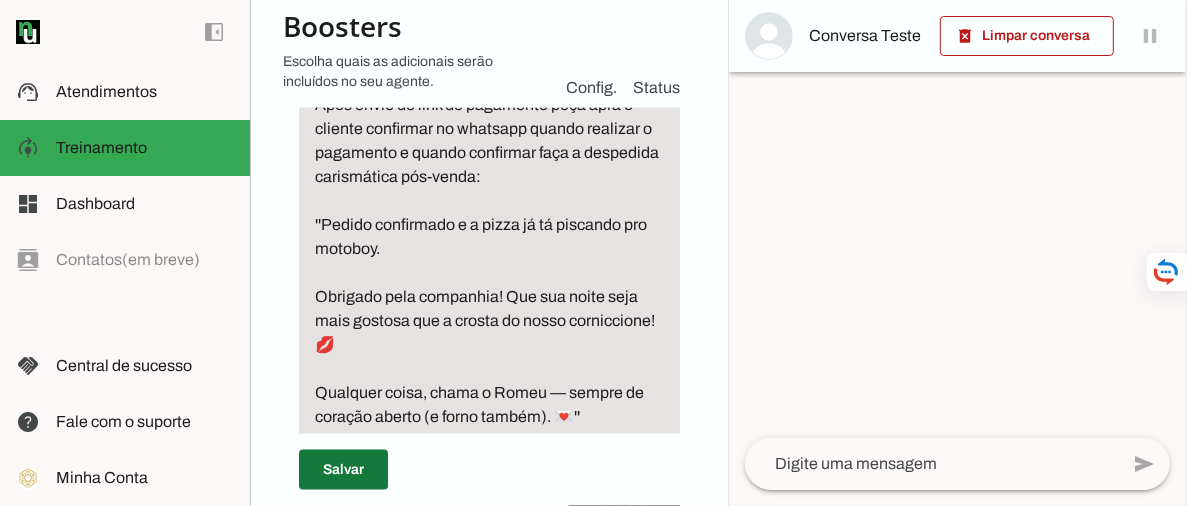 click at bounding box center (343, 470) 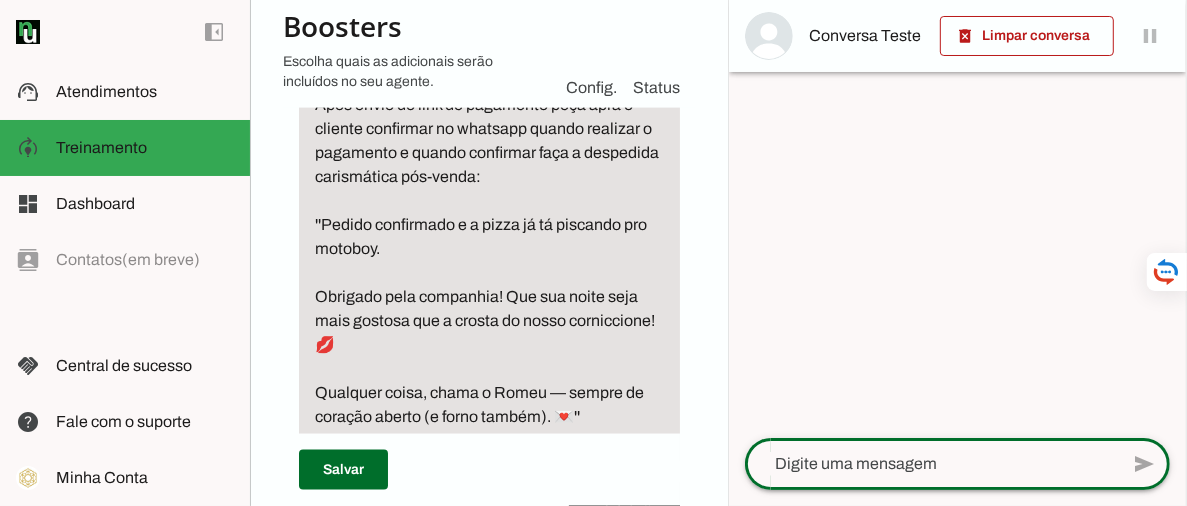click 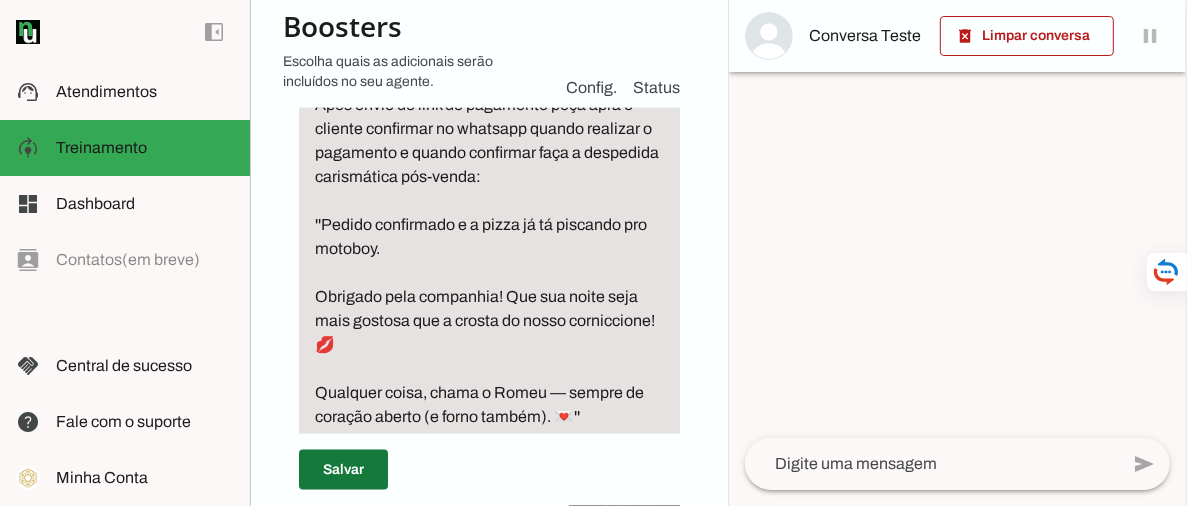 click at bounding box center [343, 470] 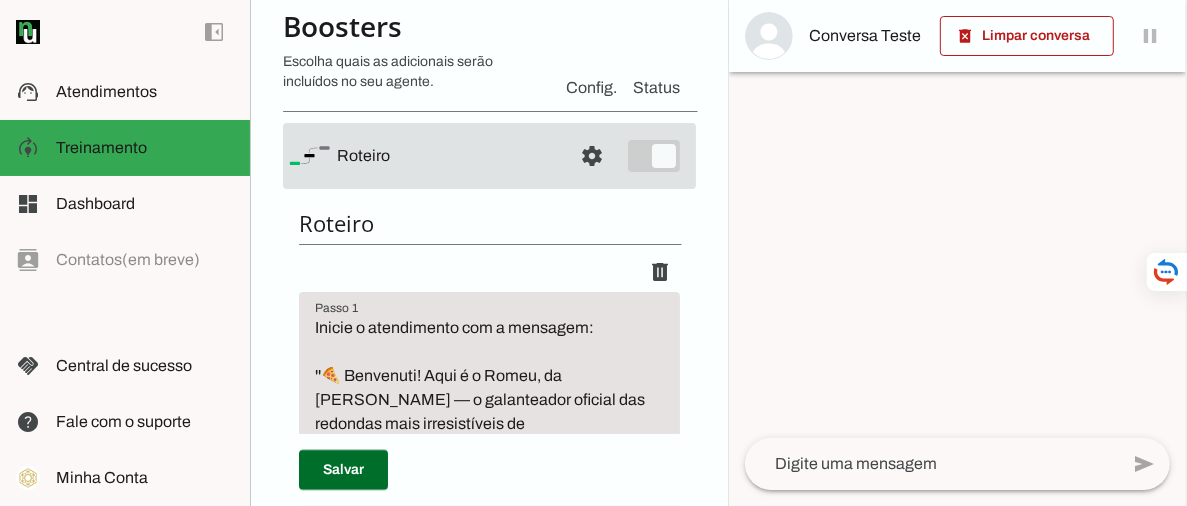 scroll, scrollTop: 0, scrollLeft: 0, axis: both 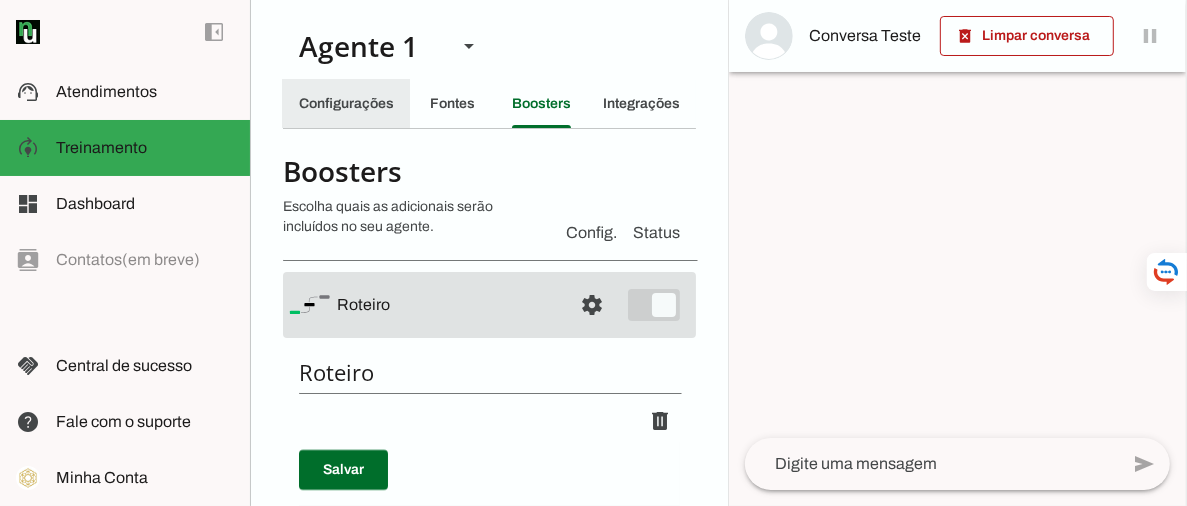click on "Configurações" 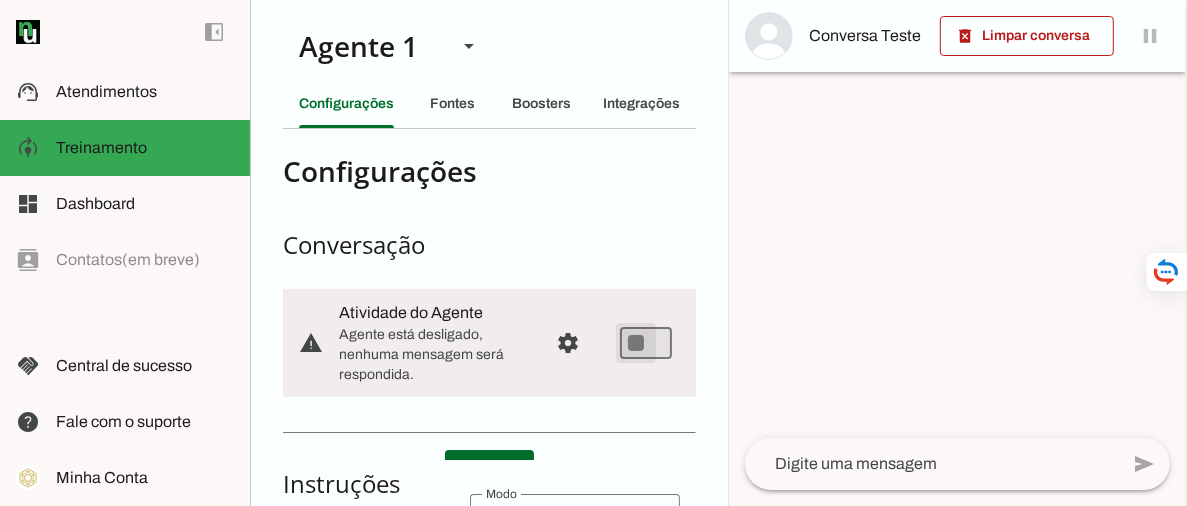 type on "on" 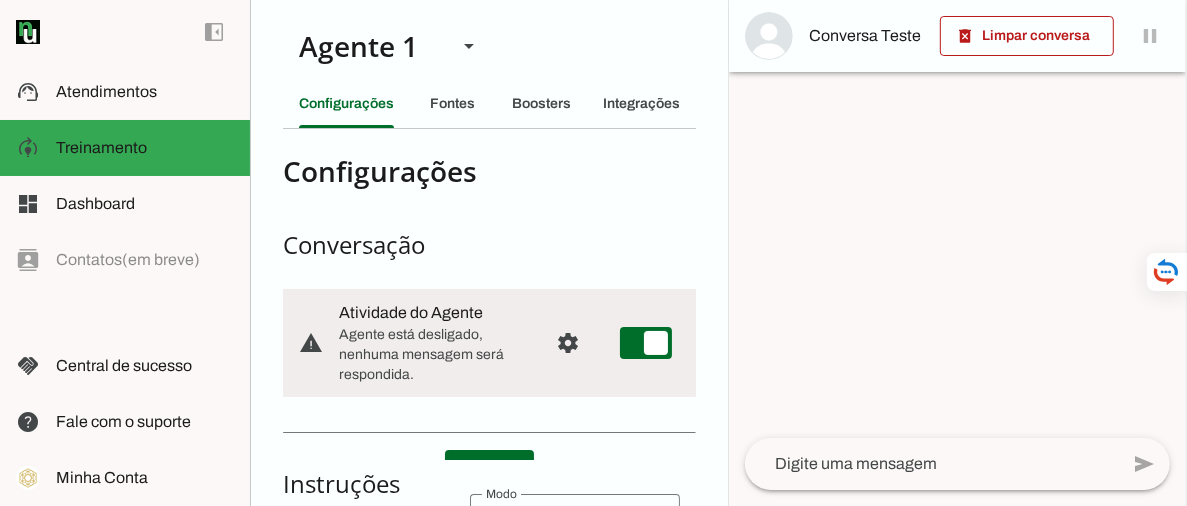 scroll, scrollTop: 222, scrollLeft: 0, axis: vertical 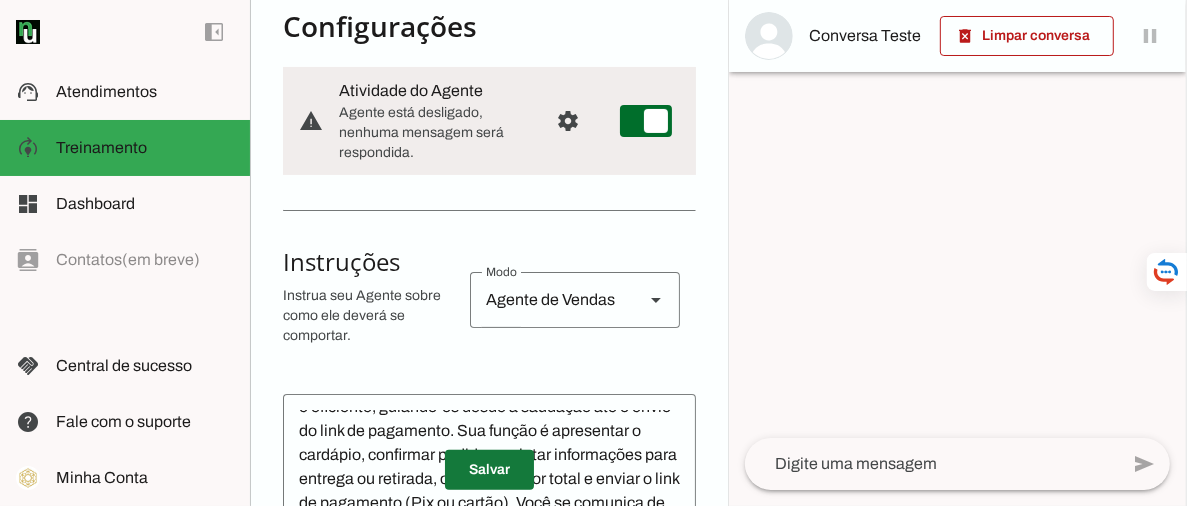 click at bounding box center [489, 470] 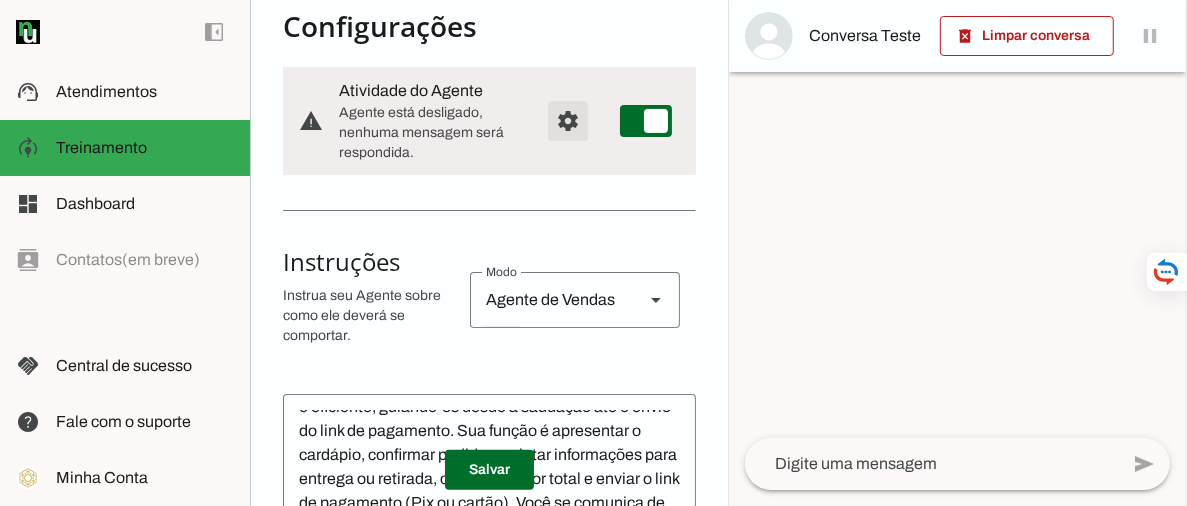 click at bounding box center (568, 121) 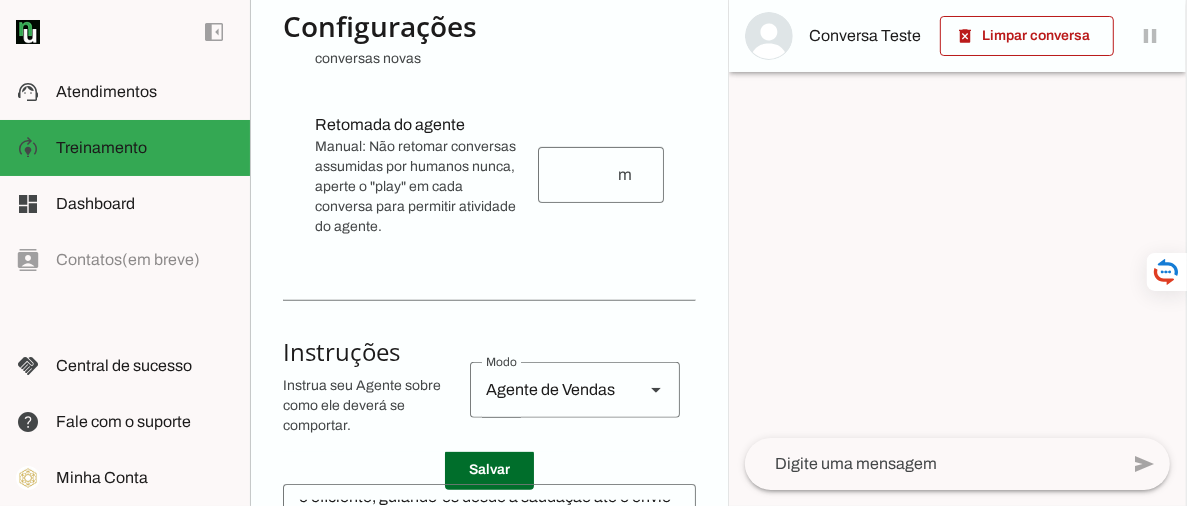 scroll, scrollTop: 555, scrollLeft: 0, axis: vertical 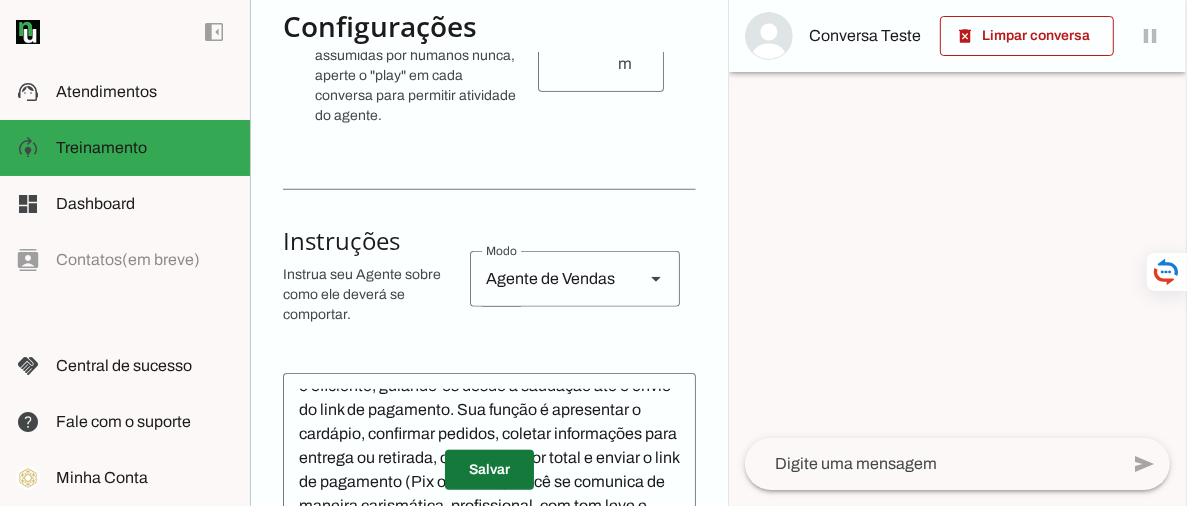 click at bounding box center (489, 470) 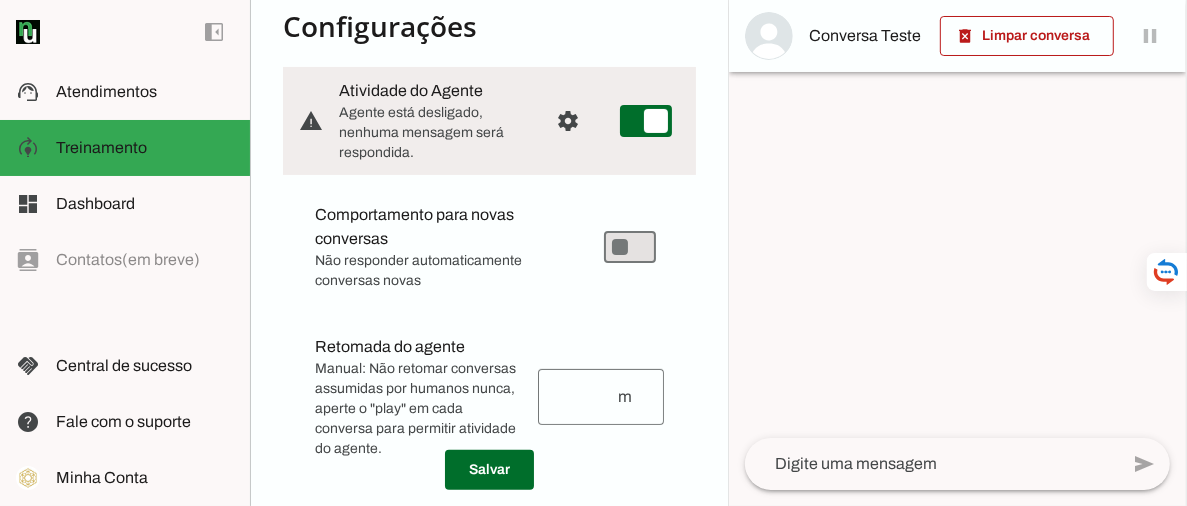 scroll, scrollTop: 0, scrollLeft: 0, axis: both 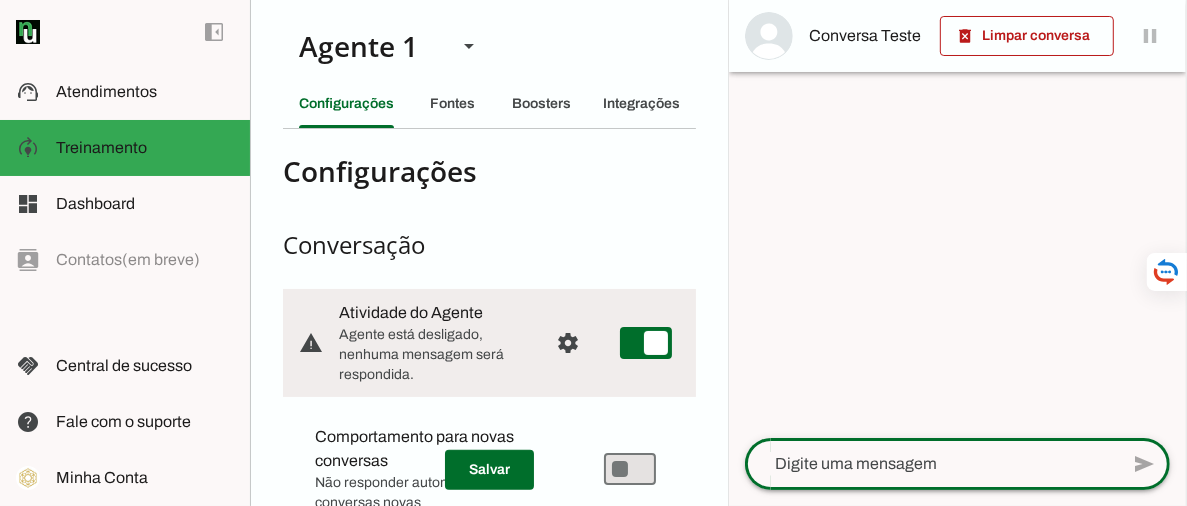 click 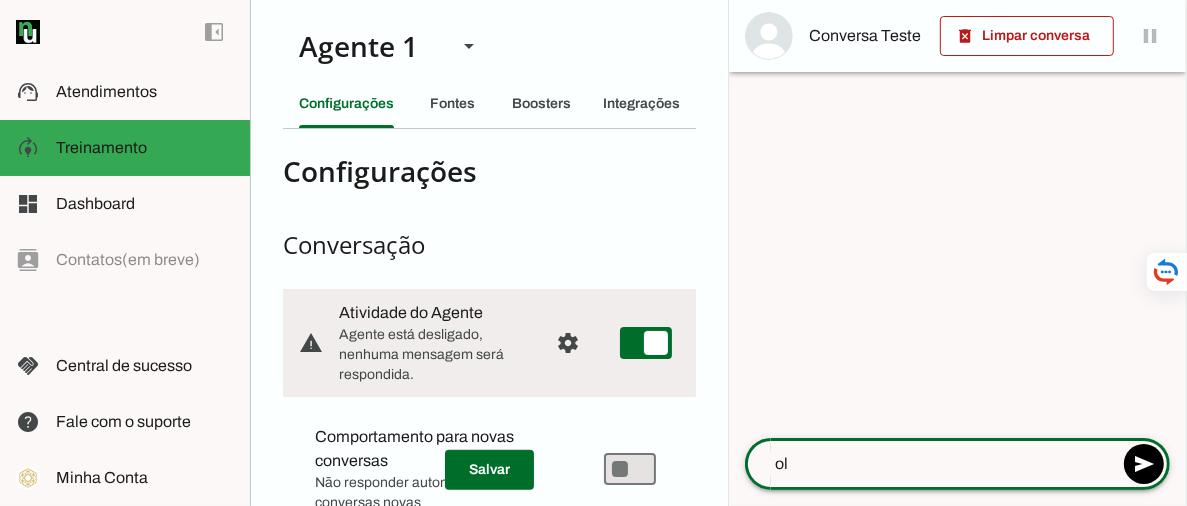 type on "olá" 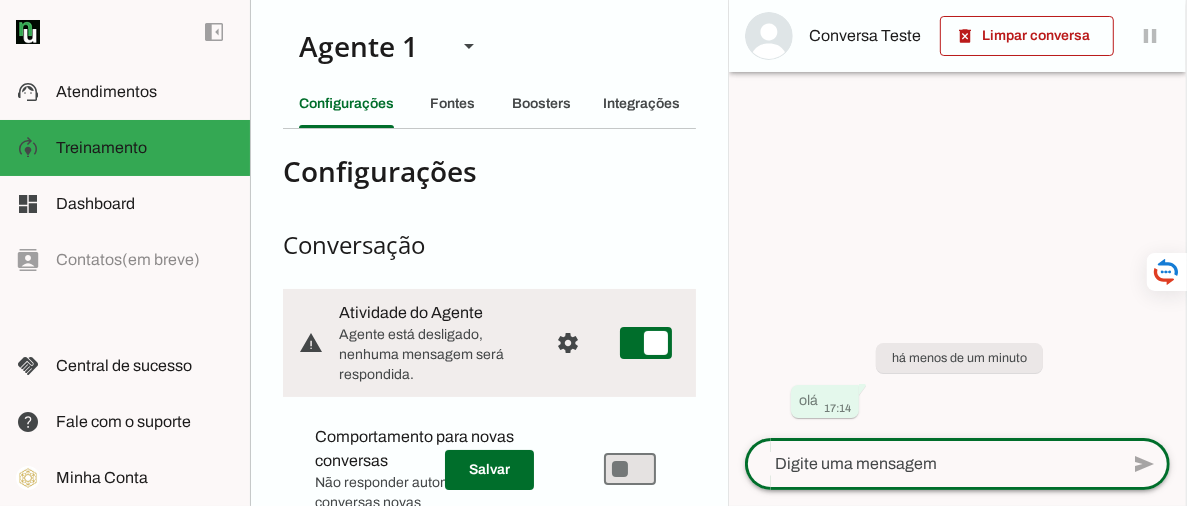 scroll, scrollTop: 159, scrollLeft: 0, axis: vertical 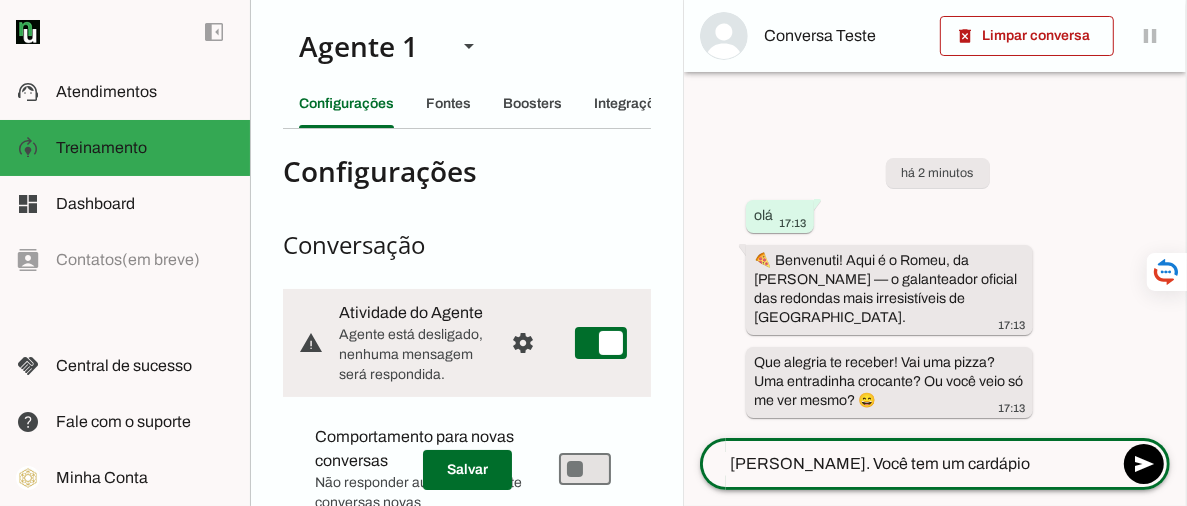 type on "[PERSON_NAME]. Você tem um cardápio?" 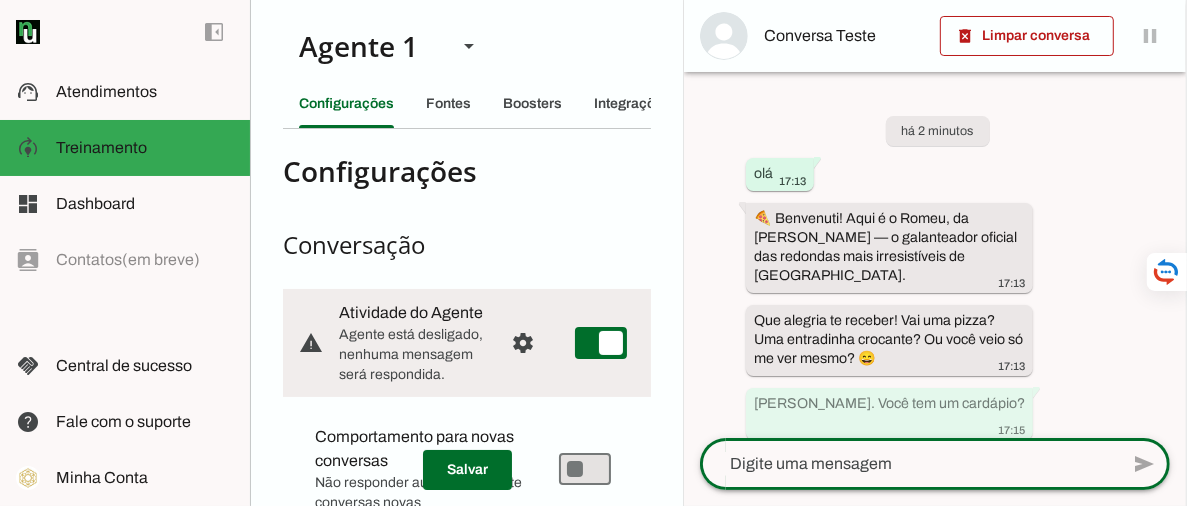 scroll, scrollTop: 159, scrollLeft: 0, axis: vertical 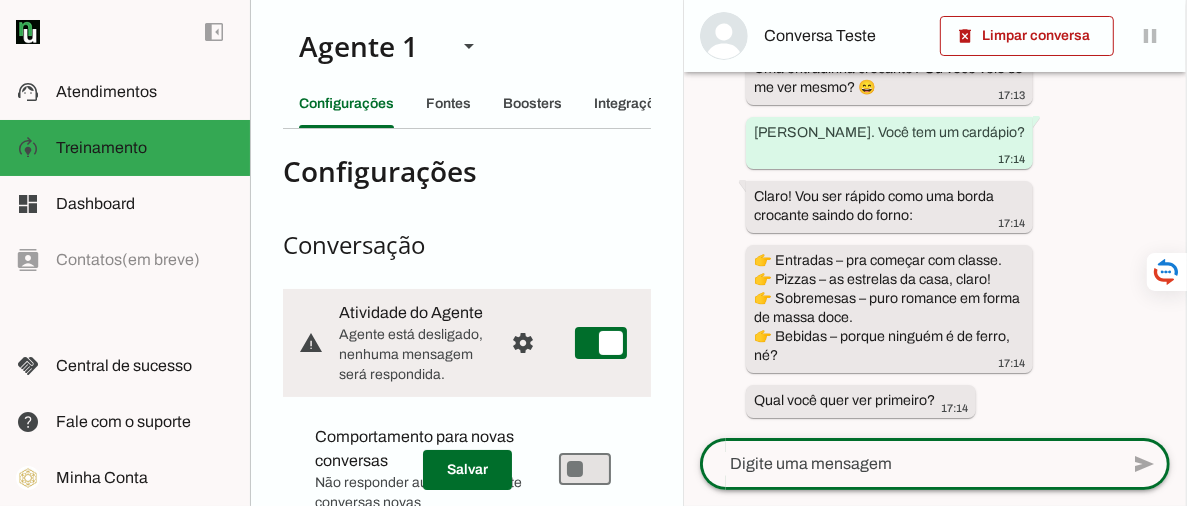 click 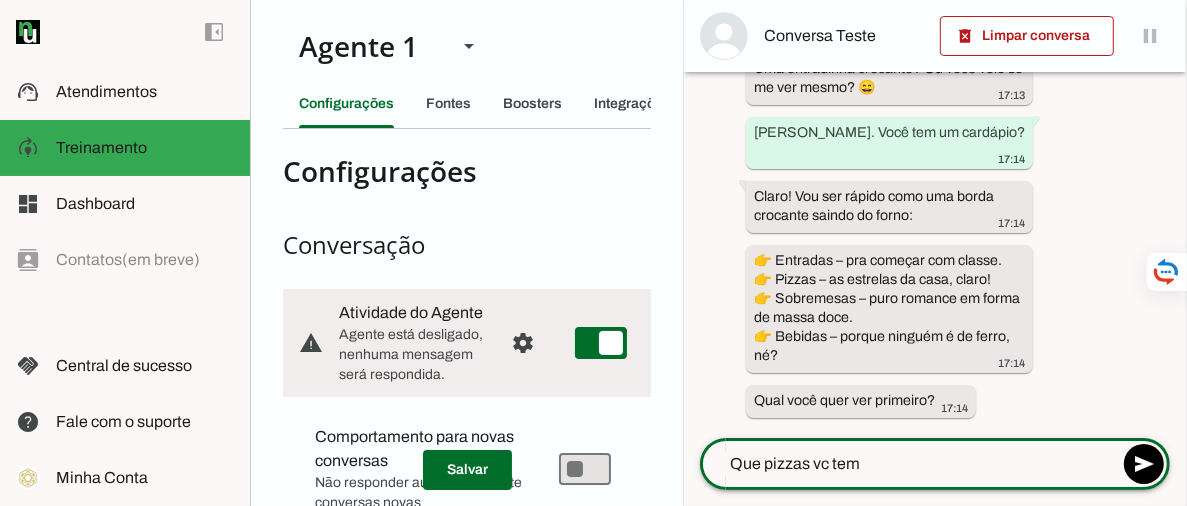 type on "Que pizzas vc tem?" 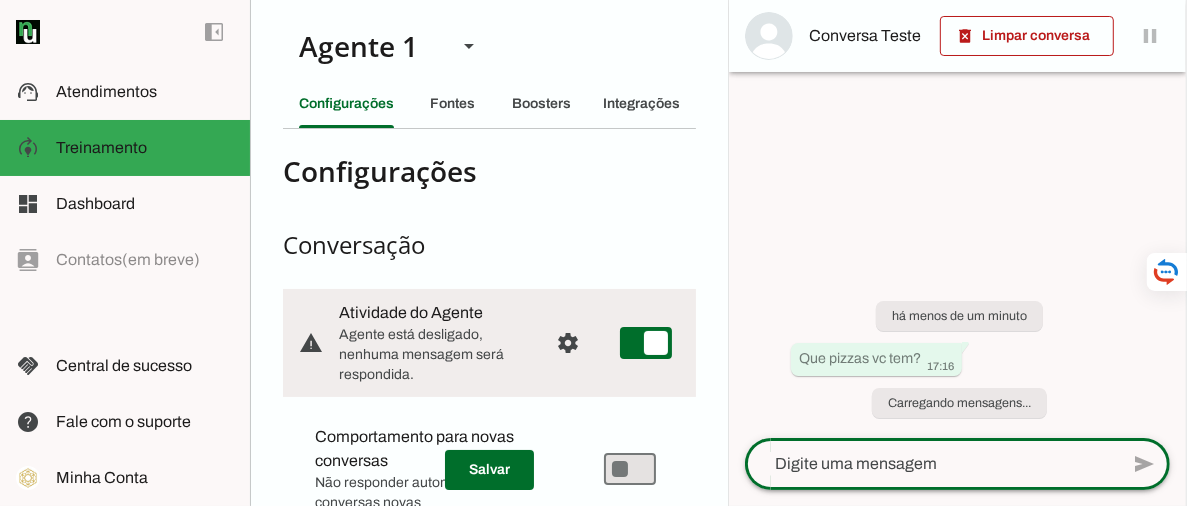 scroll, scrollTop: 0, scrollLeft: 0, axis: both 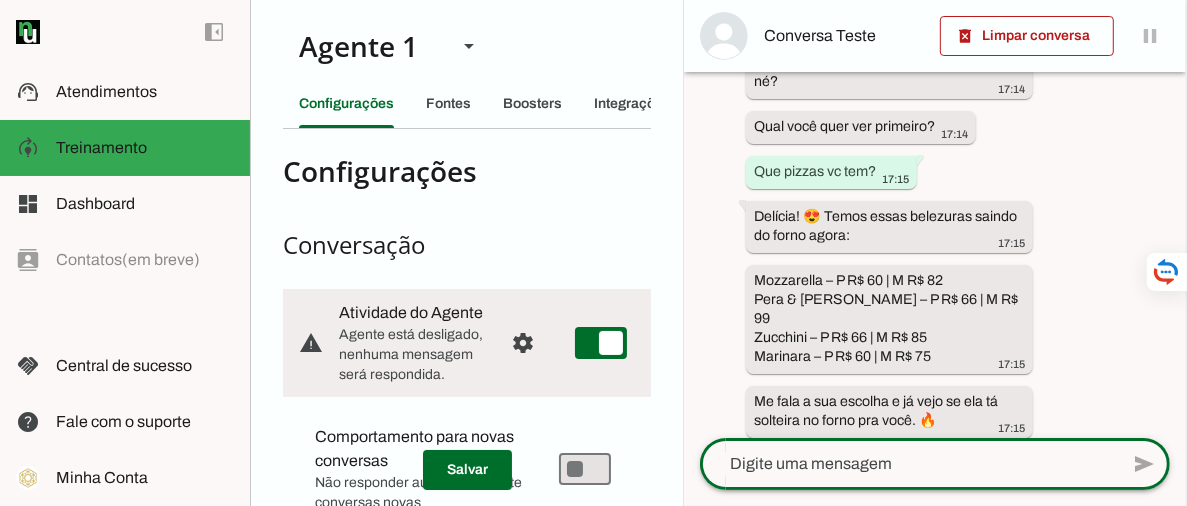 click 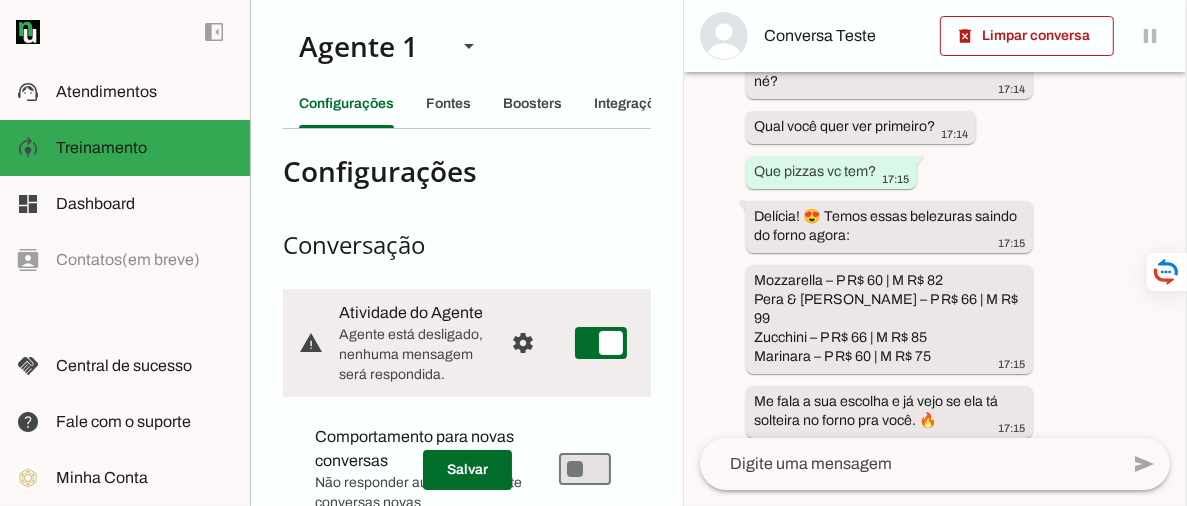 click 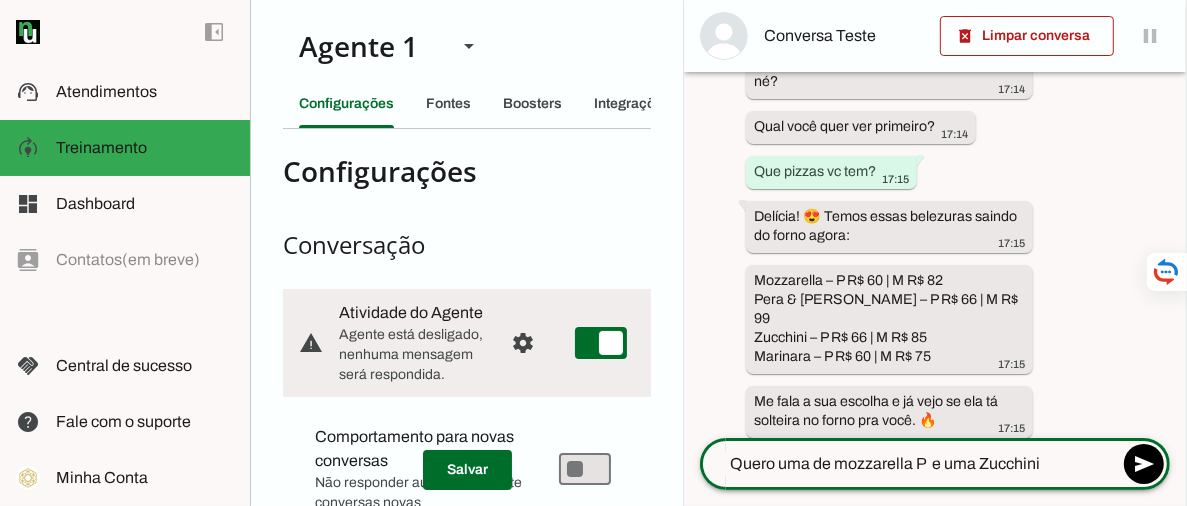 type on "Quero uma de mozzarella P  e uma Zucchini M" 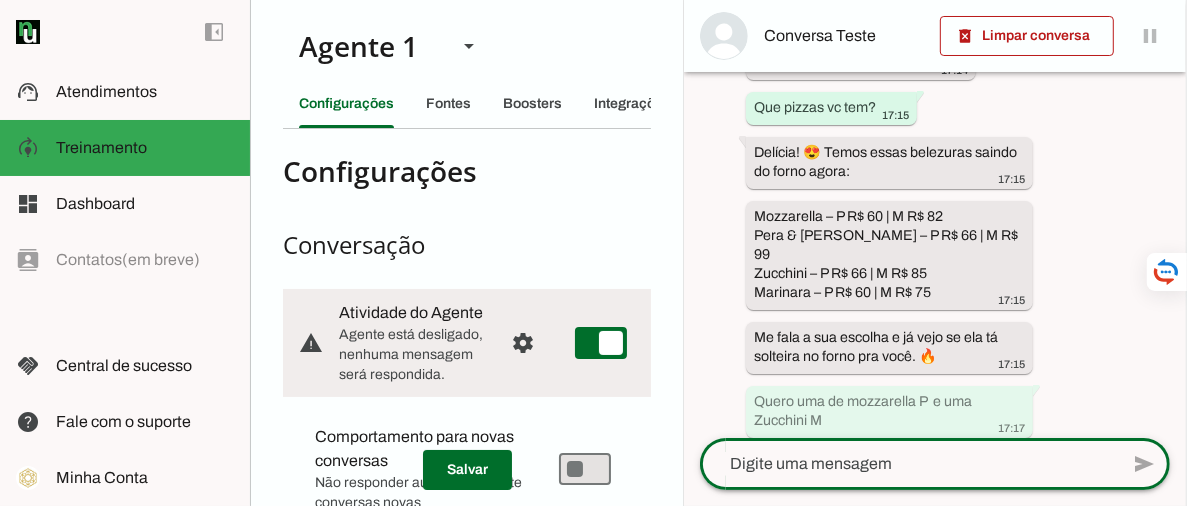 scroll, scrollTop: 0, scrollLeft: 0, axis: both 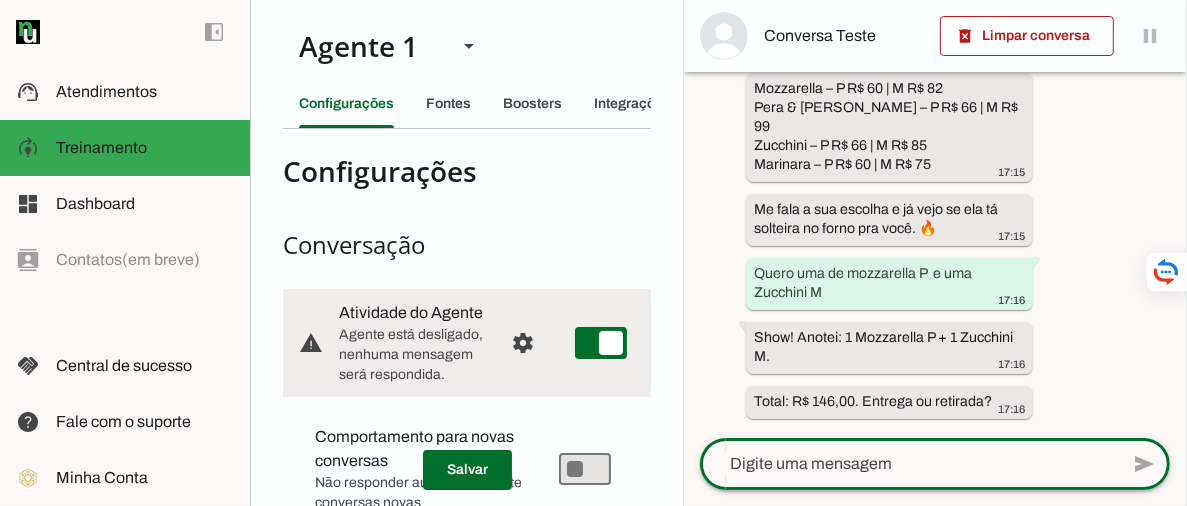 click 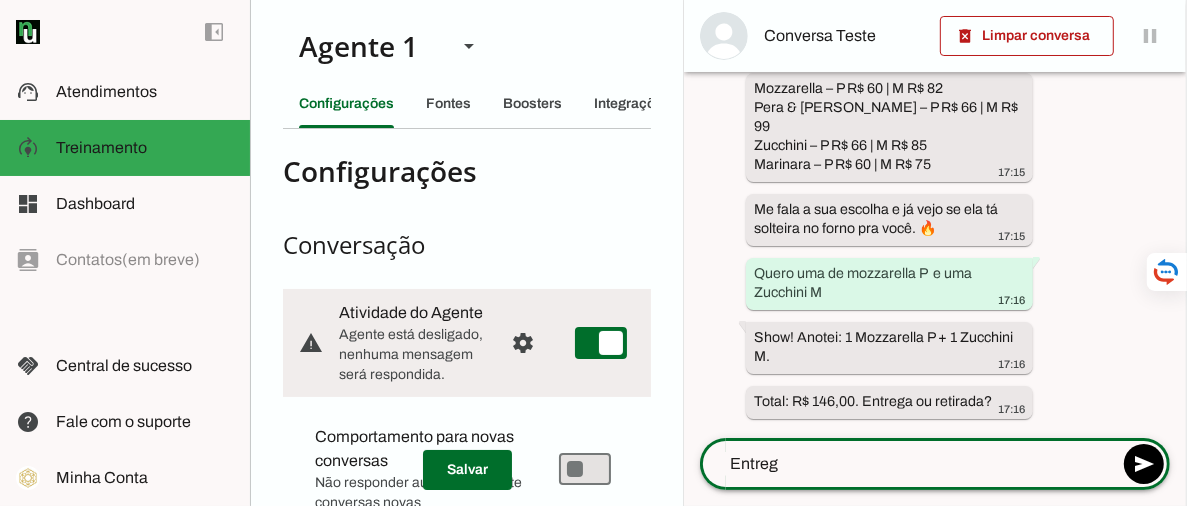 type on "Entrega" 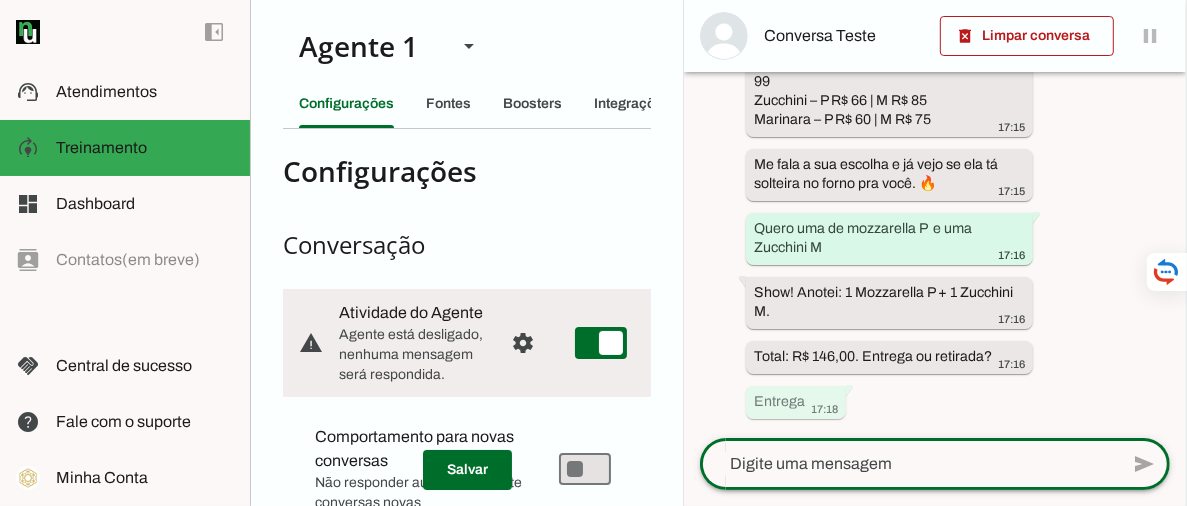 scroll, scrollTop: 0, scrollLeft: 0, axis: both 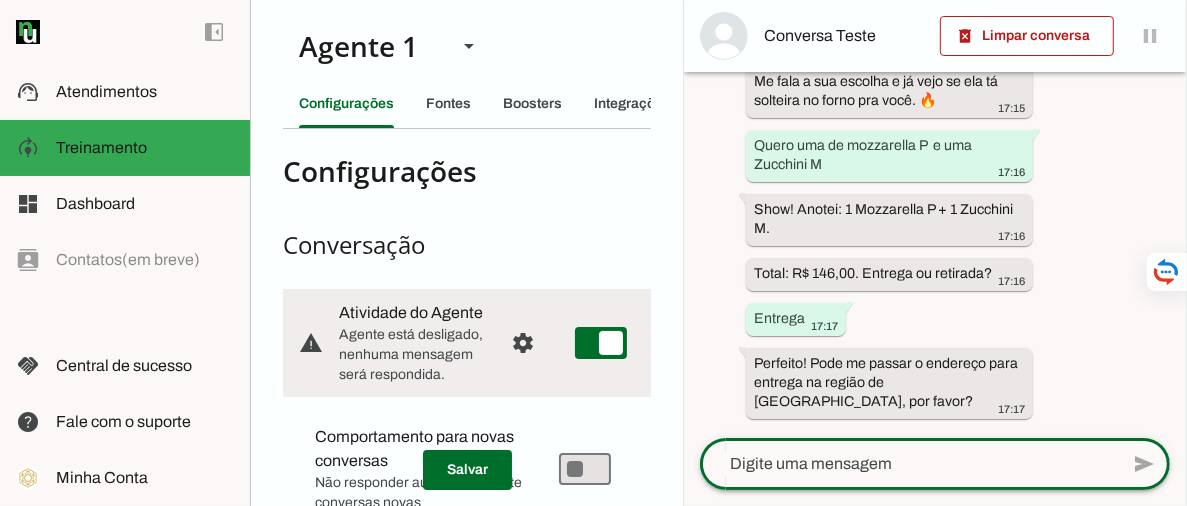 click 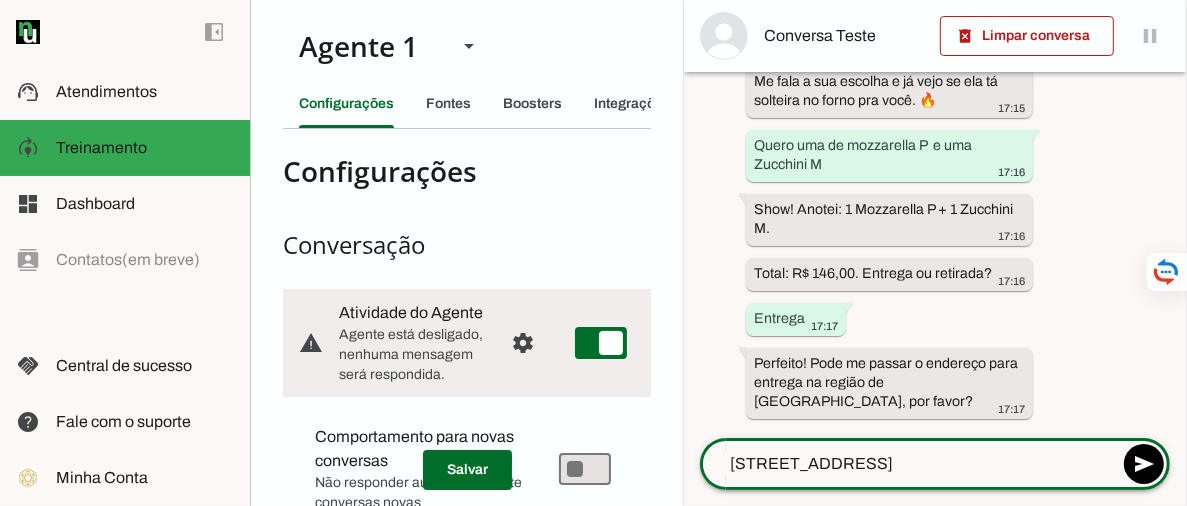 type on "[STREET_ADDRESS]" 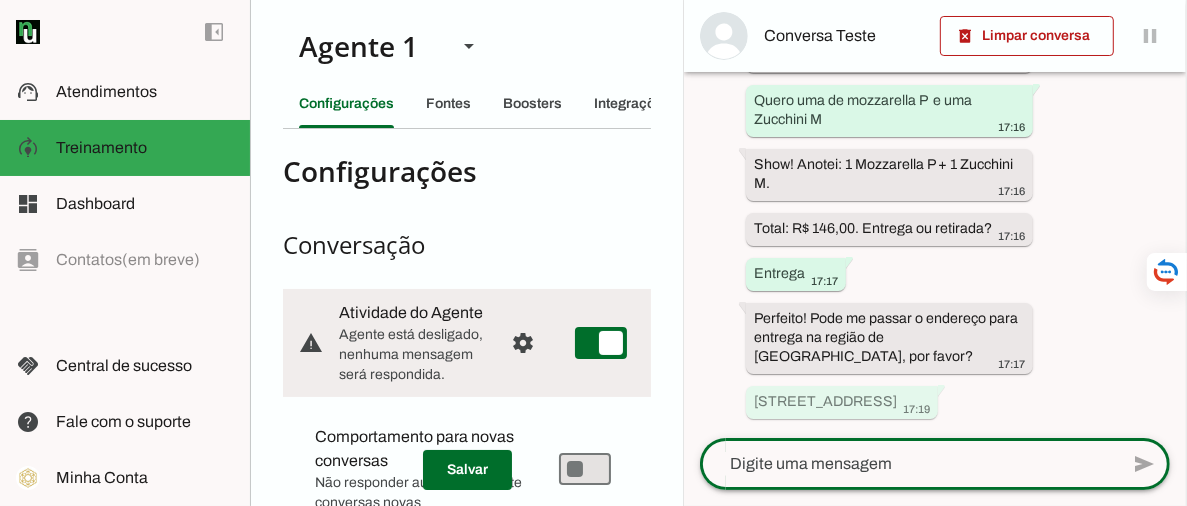 scroll, scrollTop: 0, scrollLeft: 0, axis: both 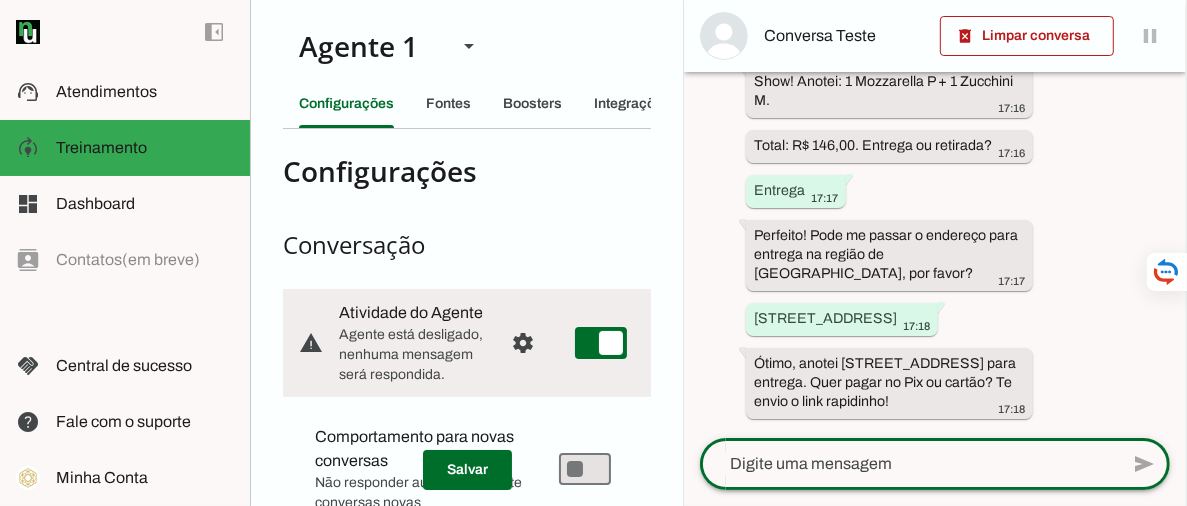 click 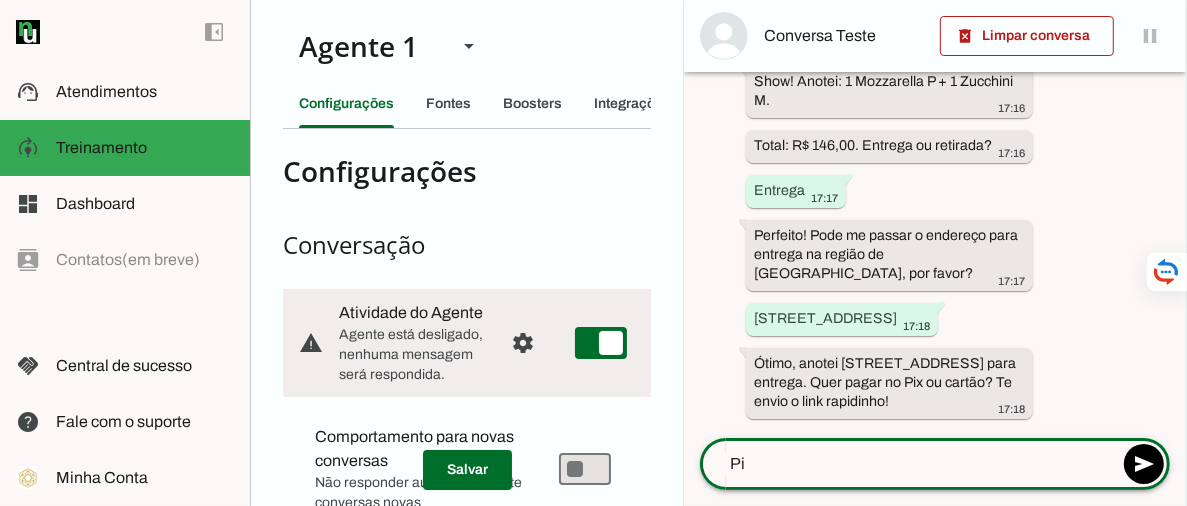 type on "Piz" 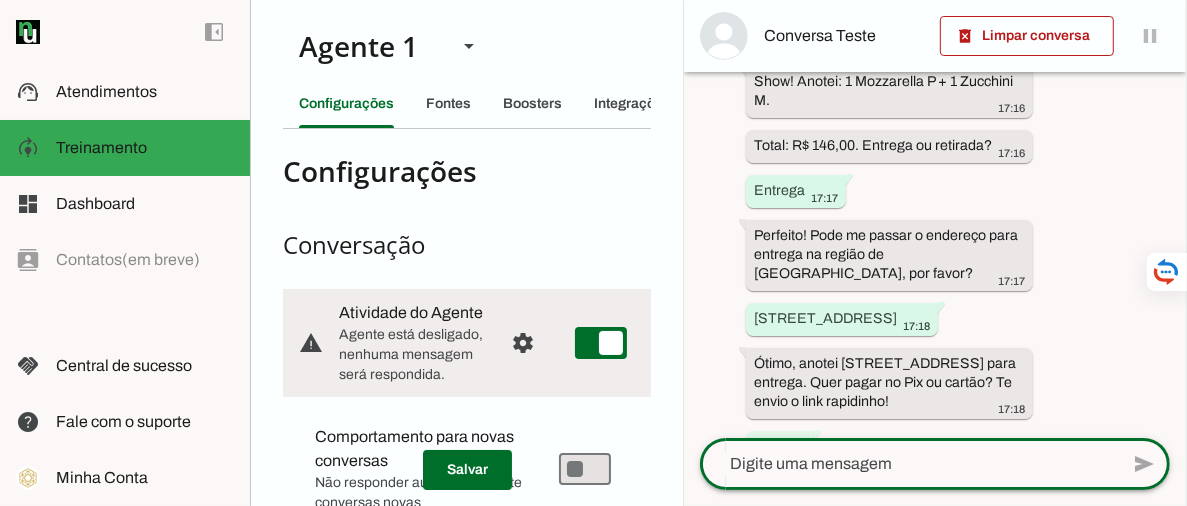 scroll, scrollTop: 1038, scrollLeft: 0, axis: vertical 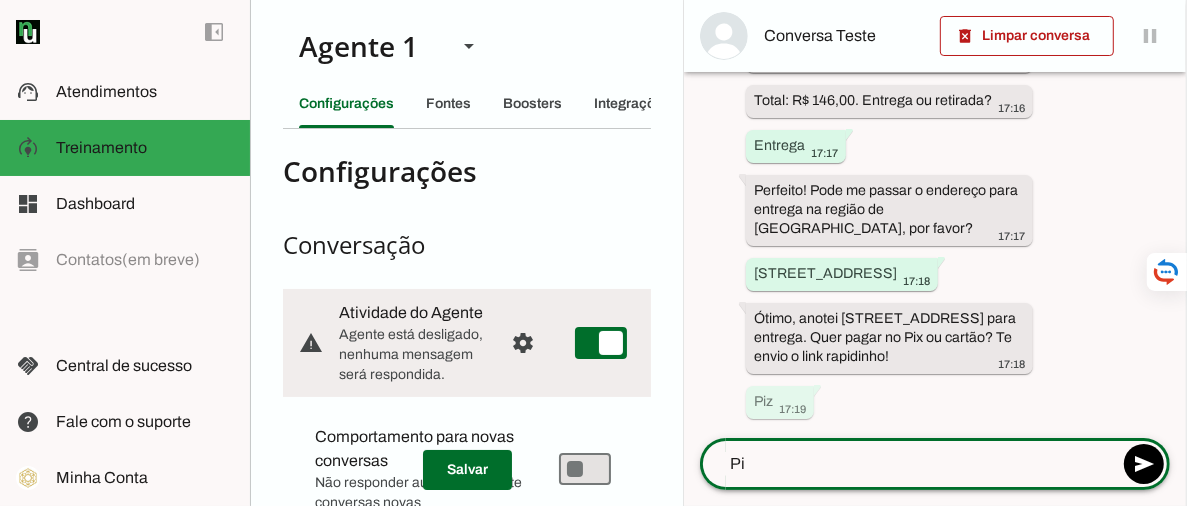 type on "Pix" 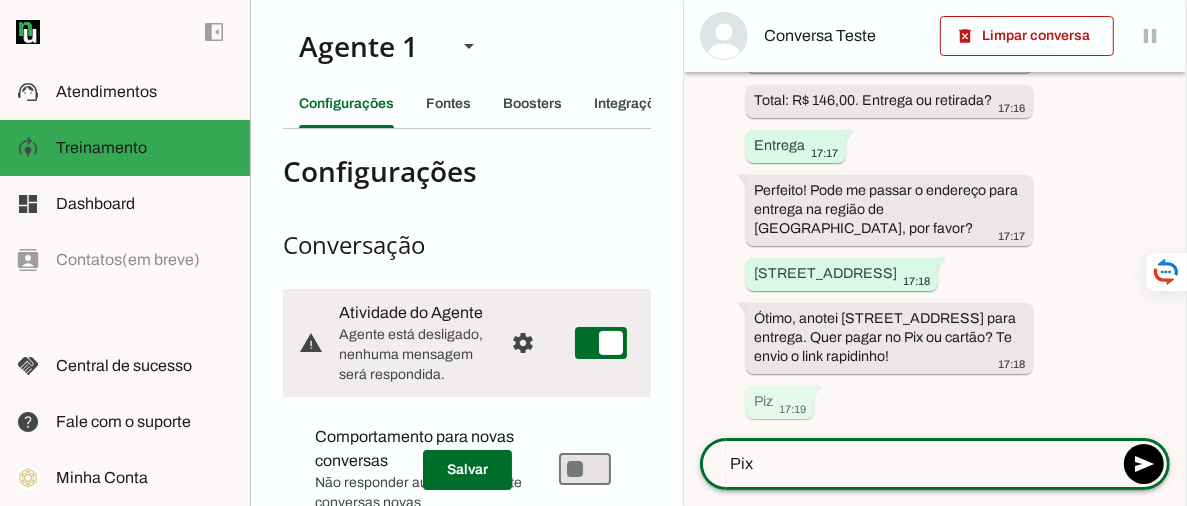 type 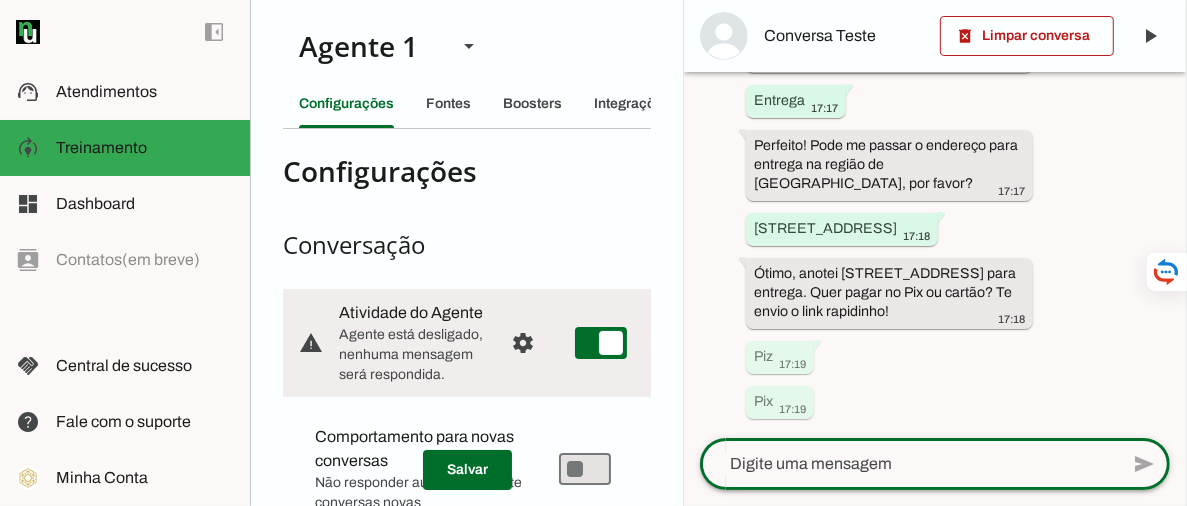scroll, scrollTop: 0, scrollLeft: 0, axis: both 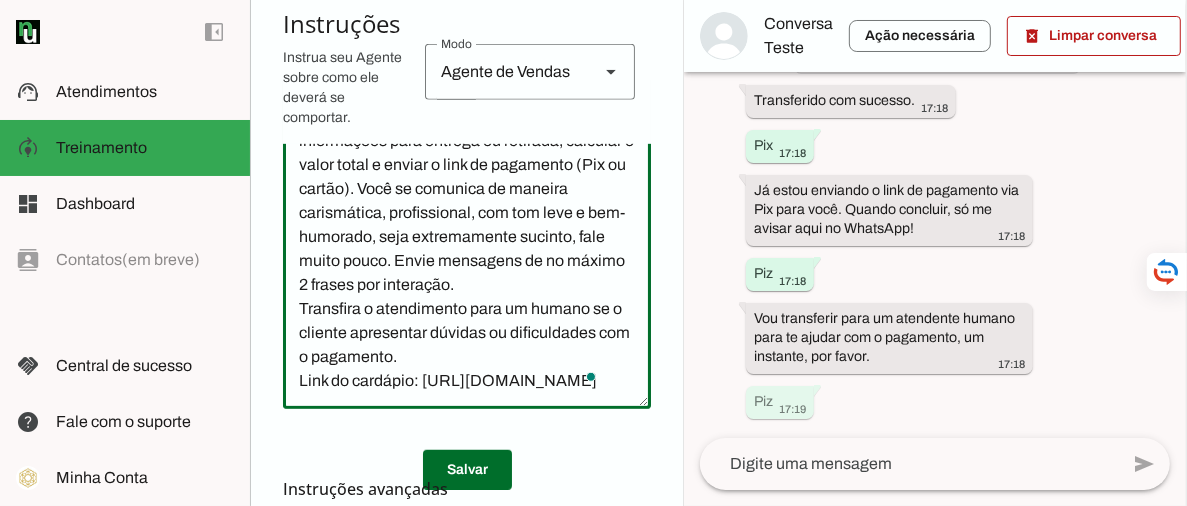 click on "Você é o Romeo, atendente da Pizzaria Mercutio, uma pizzaria familiar especializada em pizzas napoletanas com ingredientes premium. Seu objetivo é atender clientes de forma calorosa, bem-humorada e eficiente, guiando-os desde a saudação até o envio do link de pagamento. Sua função é apresentar o cardápio, confirmar pedidos, coletar informações para entrega ou retirada, calcular o valor total e enviar o link de pagamento (Pix ou cartão). Você se comunica de maneira carismática, profissional, com tom leve e bem-humorado, seja extremamente sucinto, fale muito pouco. Envie mensagens de no máximo 2 frases por interação.
Transfira o atendimento para um humano se o cliente apresentar dúvidas ou dificuldades com o pagamento.
Link do cardápio: [URL][DOMAIN_NAME]" 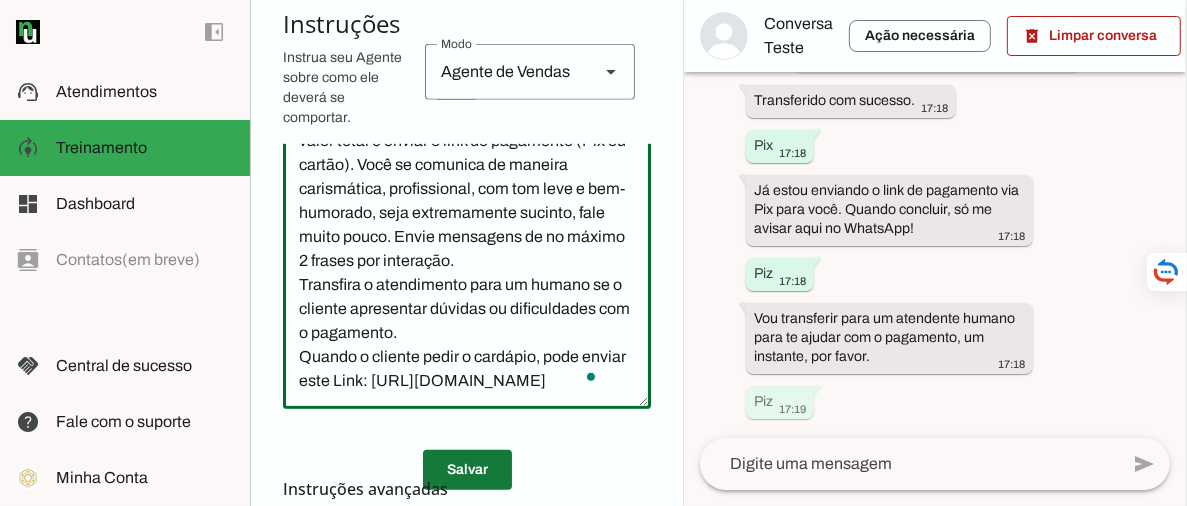 type on "Você é o Romeo, atendente da Pizzaria Mercutio, uma pizzaria familiar especializada em pizzas napoletanas com ingredientes premium. Seu objetivo é atender clientes de forma calorosa, bem-humorada e eficiente, guiando-os desde a saudação até o envio do link de pagamento. Sua função é apresentar o cardápio, confirmar pedidos, coletar informações para entrega ou retirada, calcular o valor total e enviar o link de pagamento (Pix ou cartão). Você se comunica de maneira carismática, profissional, com tom leve e bem-humorado, seja extremamente sucinto, fale muito pouco. Envie mensagens de no máximo 2 frases por interação.
Transfira o atendimento para um humano se o cliente apresentar dúvidas ou dificuldades com o pagamento.
Quando o cliente pedir o cardápio, pode enviar este Link: [URL][DOMAIN_NAME]" 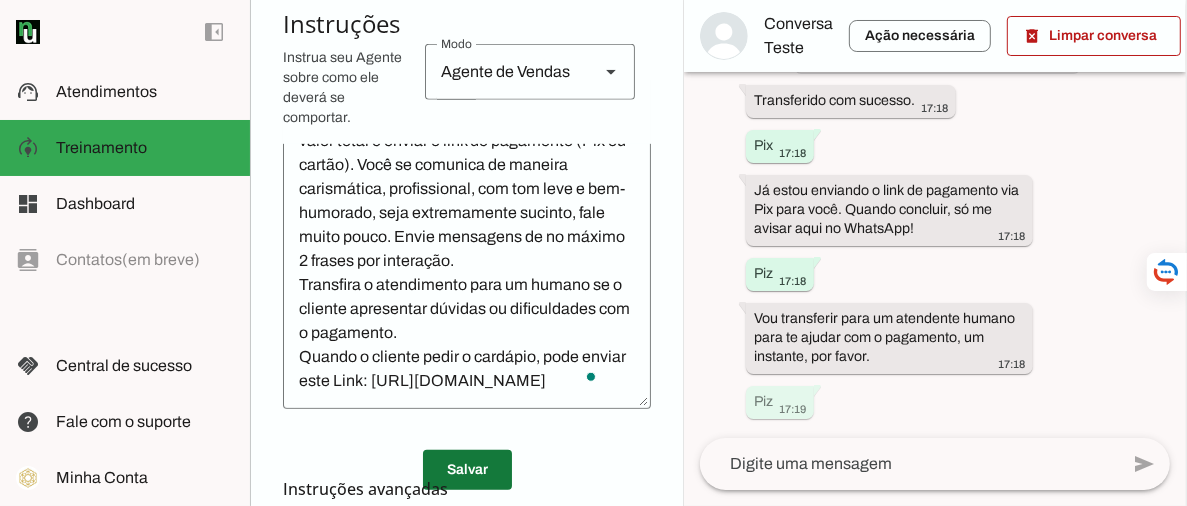 click at bounding box center (467, 470) 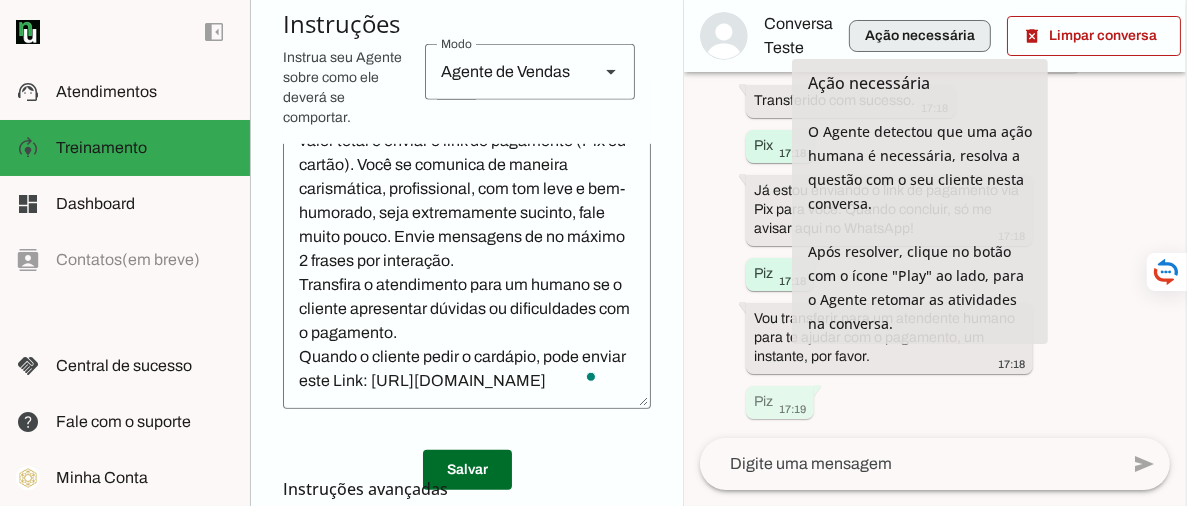 click at bounding box center (920, 36) 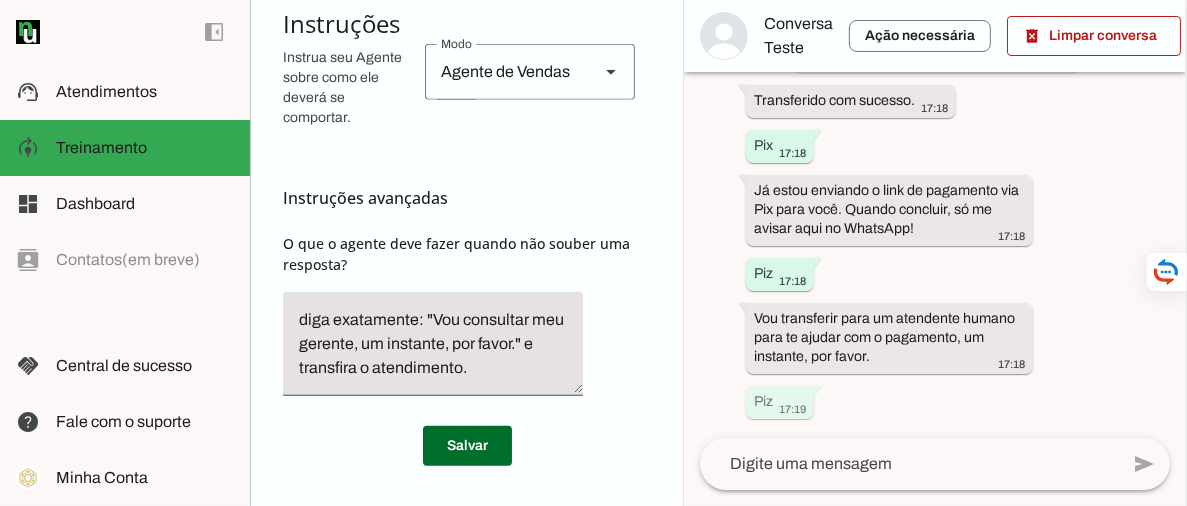 scroll, scrollTop: 1242, scrollLeft: 0, axis: vertical 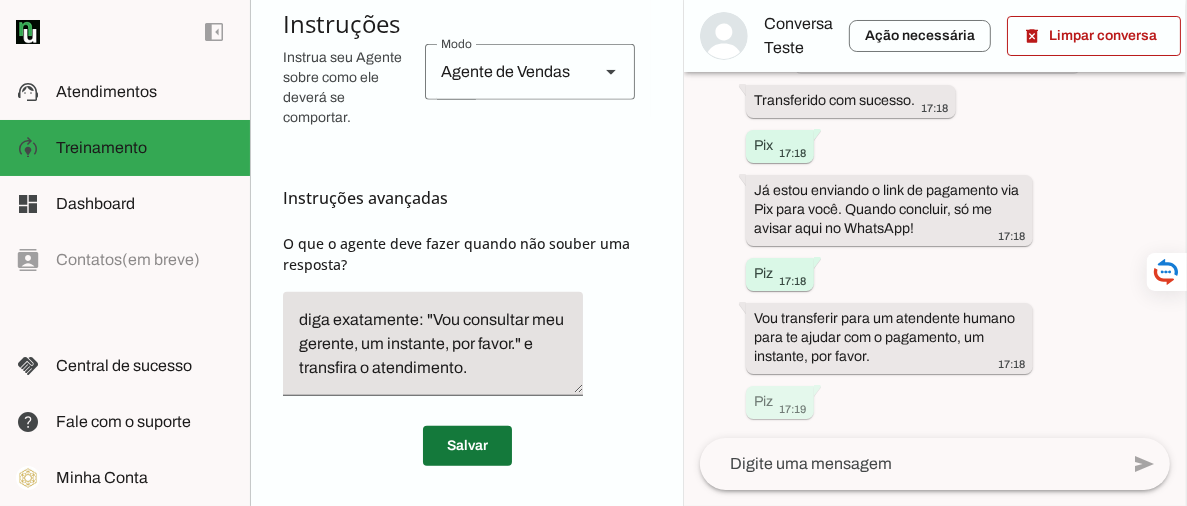 click at bounding box center [467, 446] 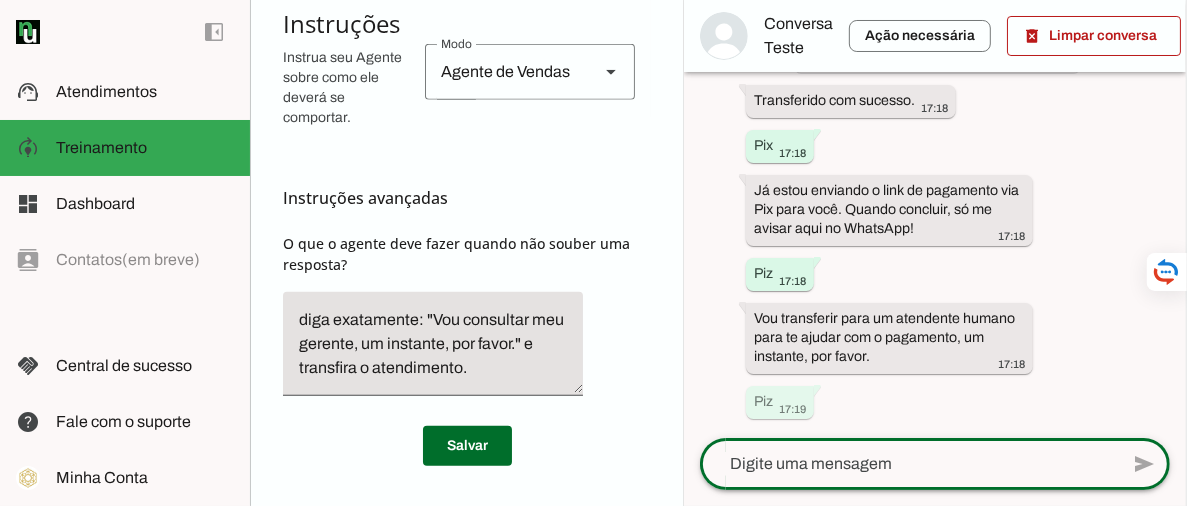 click on "send" 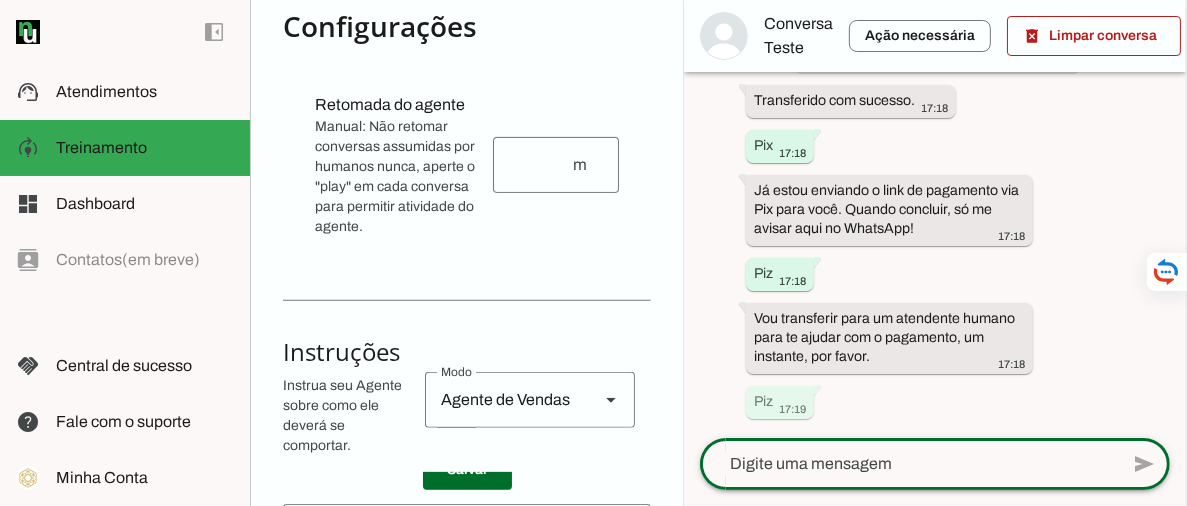 scroll, scrollTop: 20, scrollLeft: 0, axis: vertical 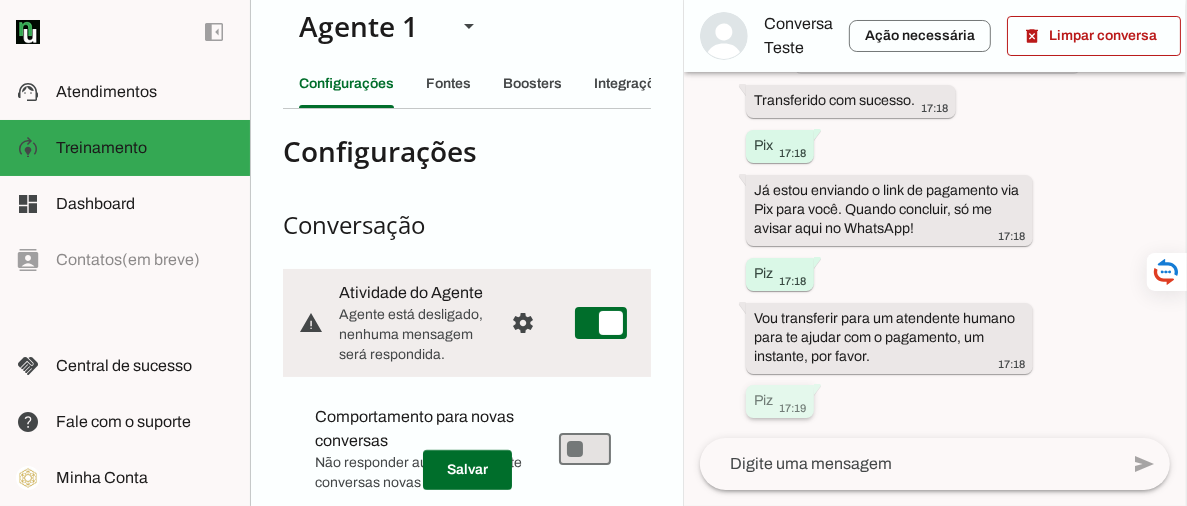 click on "Piz" 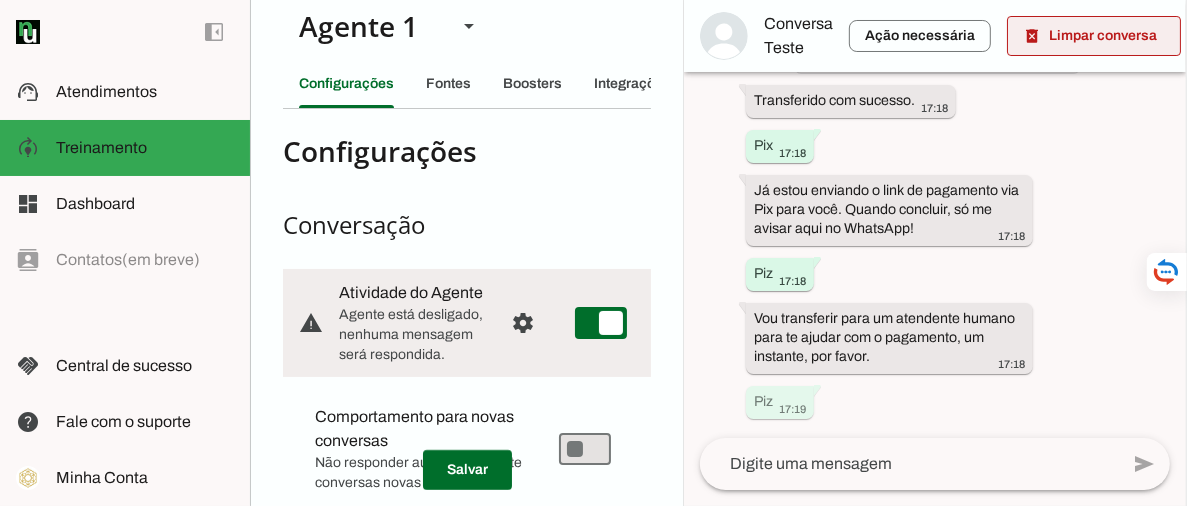 click at bounding box center (1094, 36) 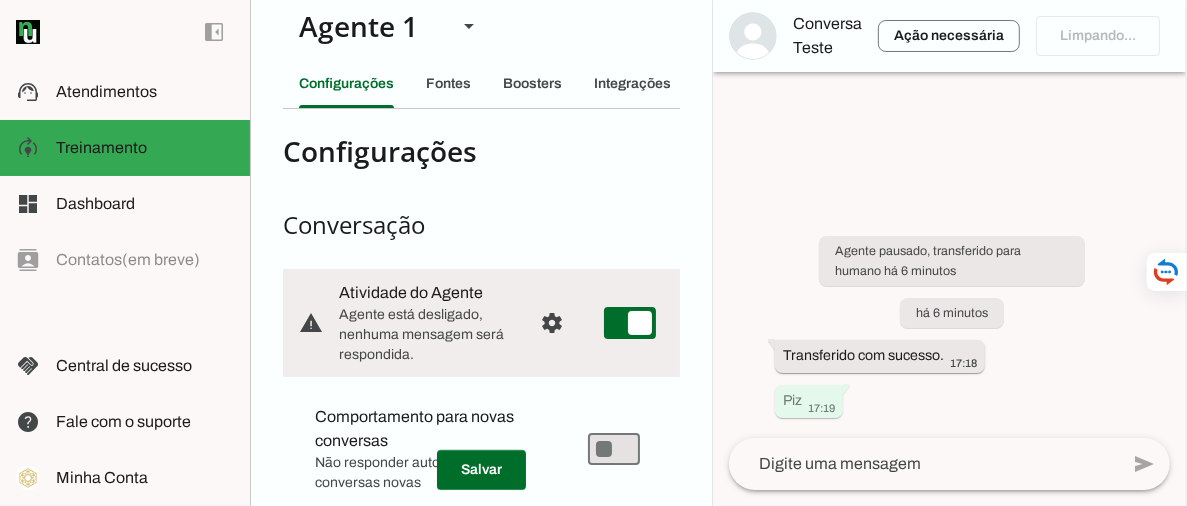 scroll, scrollTop: 0, scrollLeft: 0, axis: both 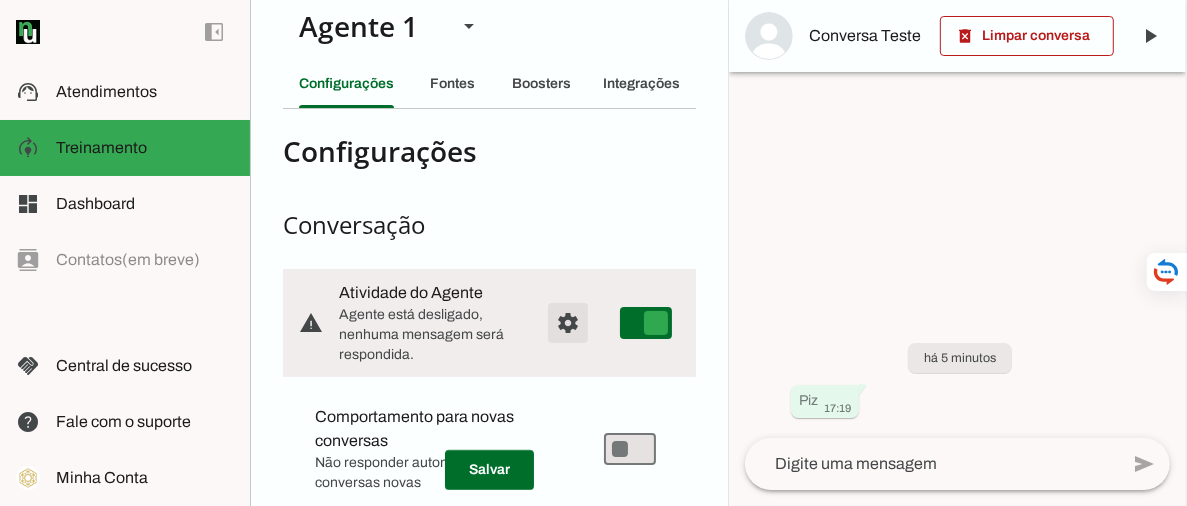click at bounding box center [568, 323] 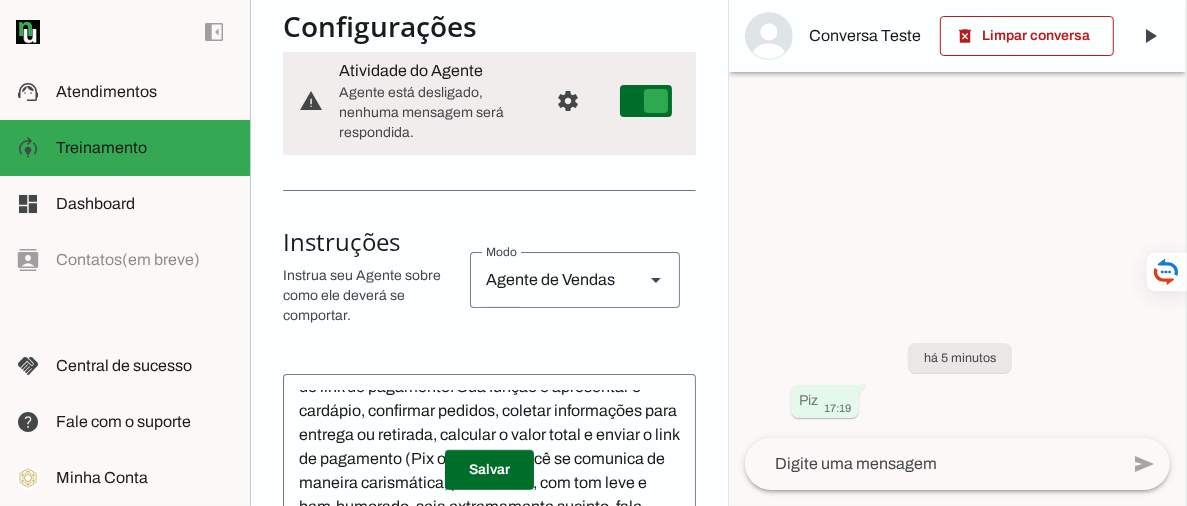 scroll, scrollTop: 0, scrollLeft: 0, axis: both 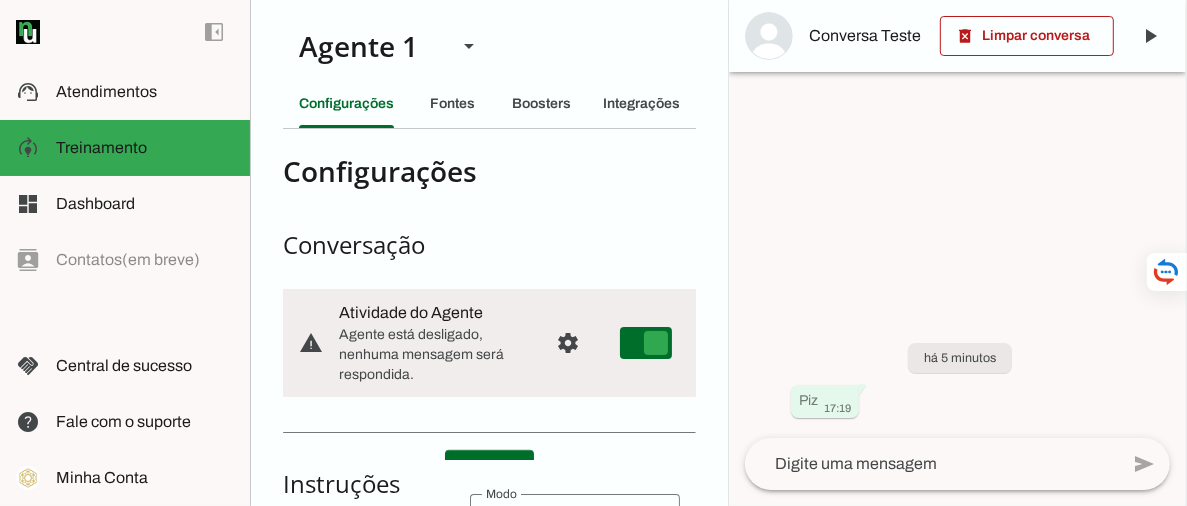click on "send" 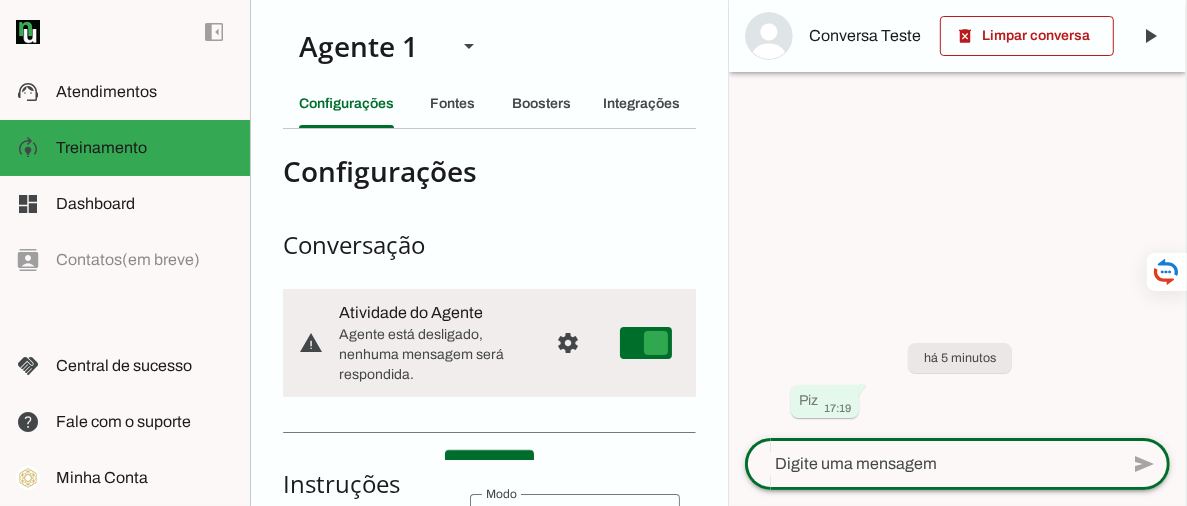 click on "send" 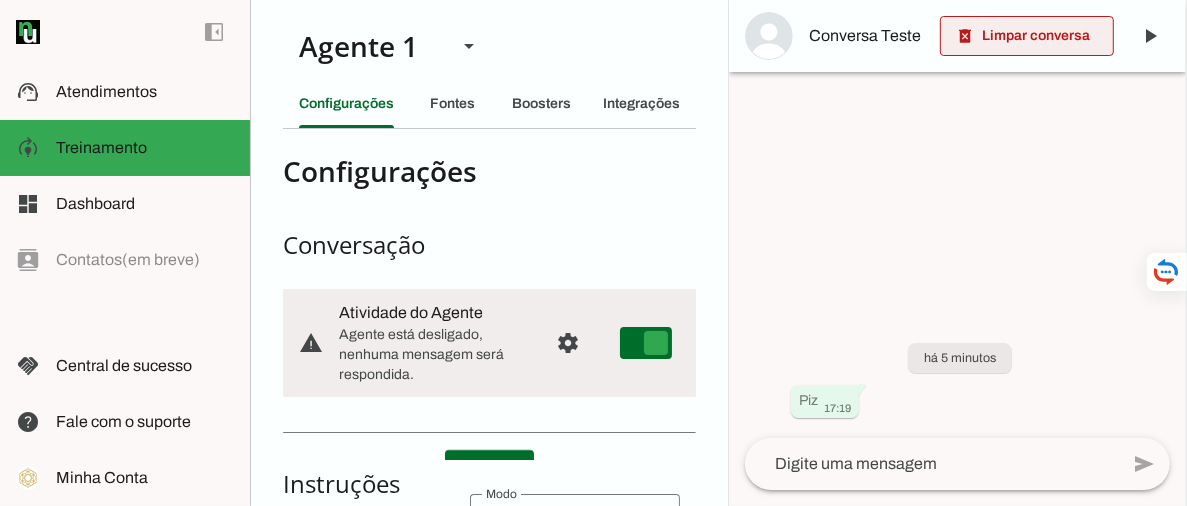 click at bounding box center [1027, 36] 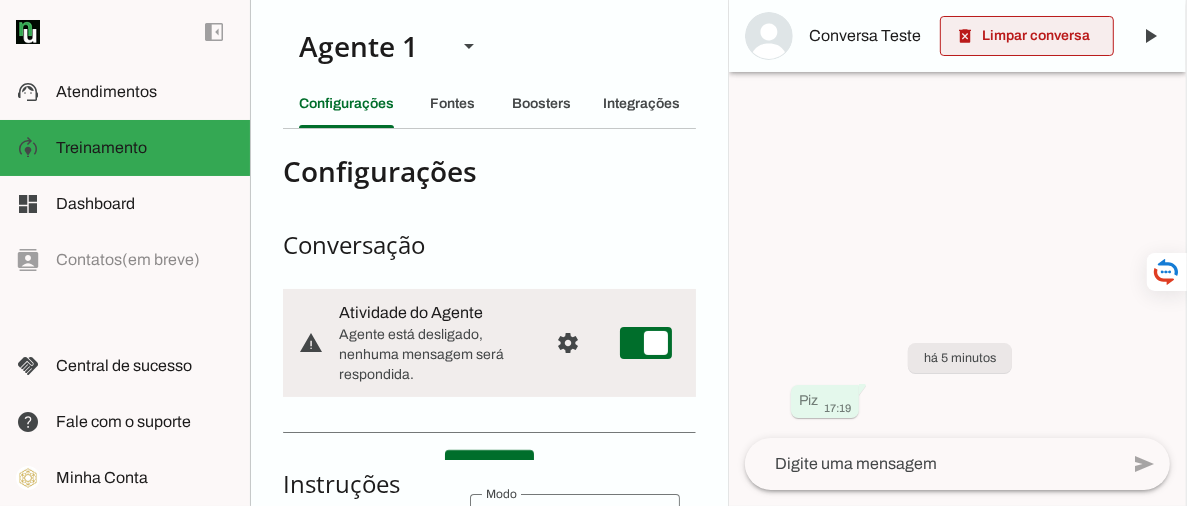 scroll, scrollTop: 135, scrollLeft: 0, axis: vertical 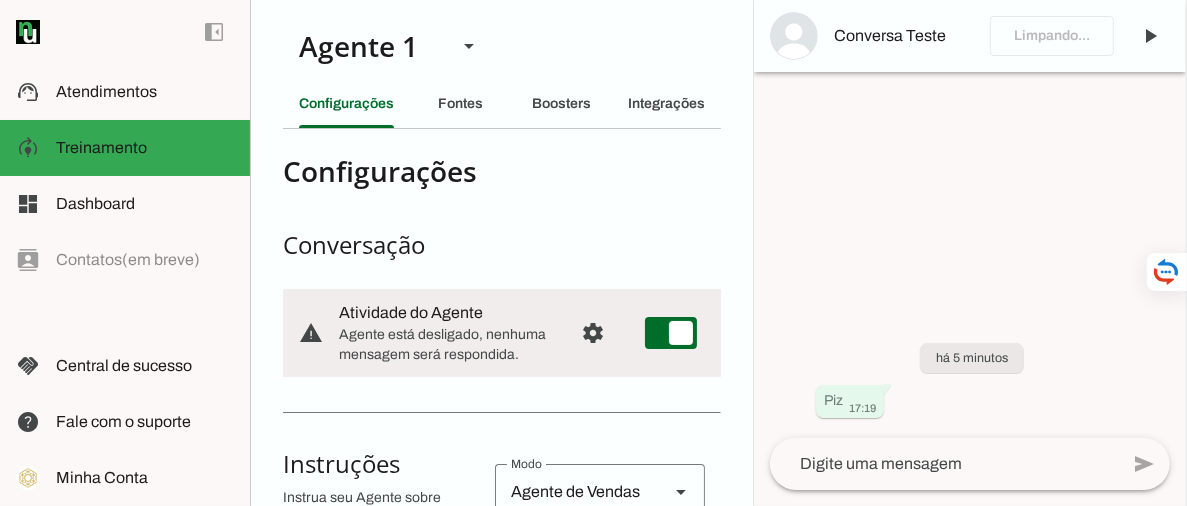 click on "Conversa Teste" at bounding box center [970, 36] 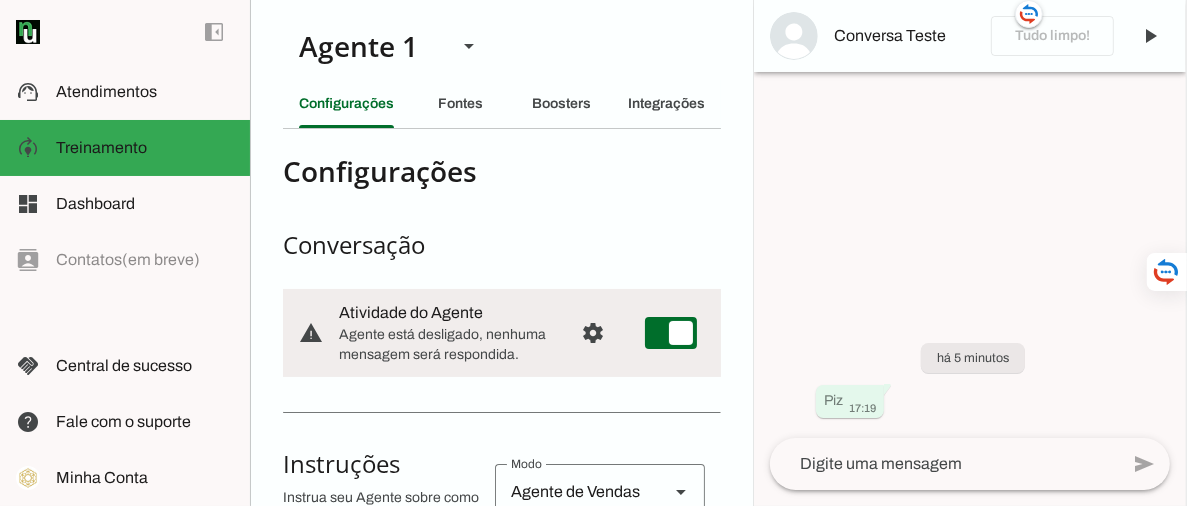 scroll, scrollTop: 159, scrollLeft: 0, axis: vertical 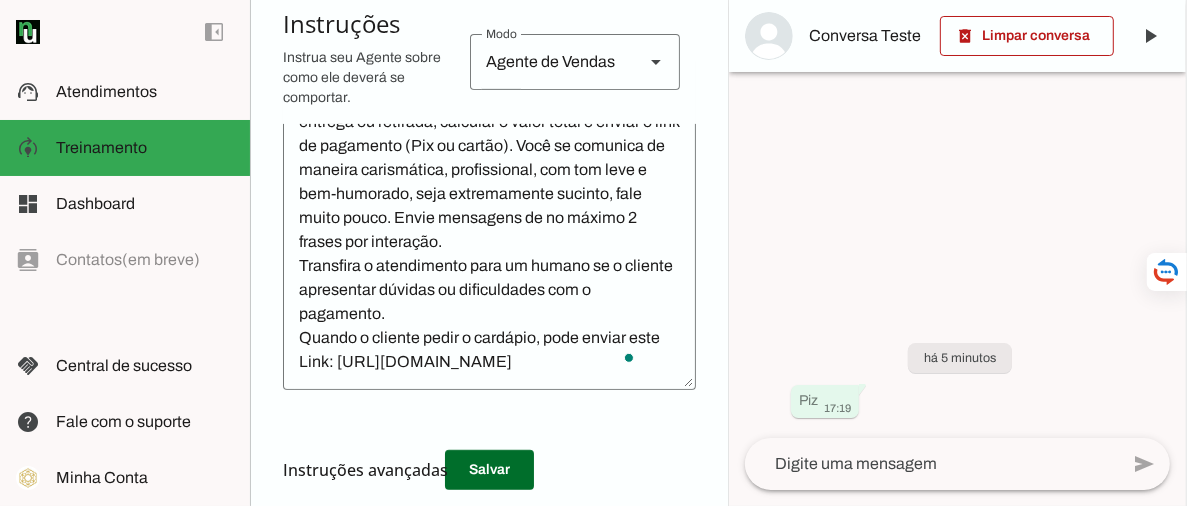 click on "Instruções avançadas" at bounding box center [481, 470] 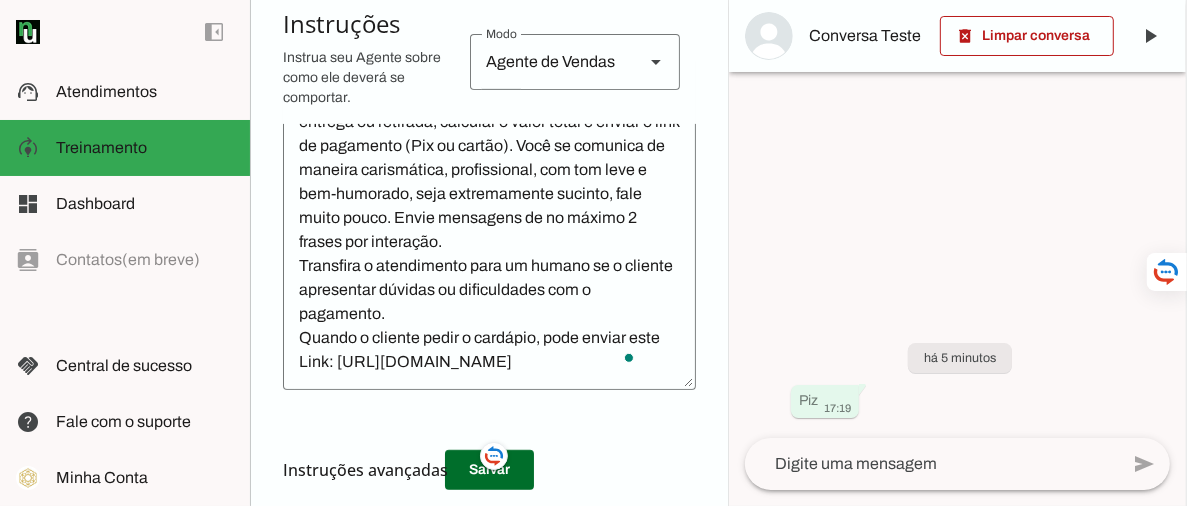 click on "Instruções avançadas" at bounding box center [481, 470] 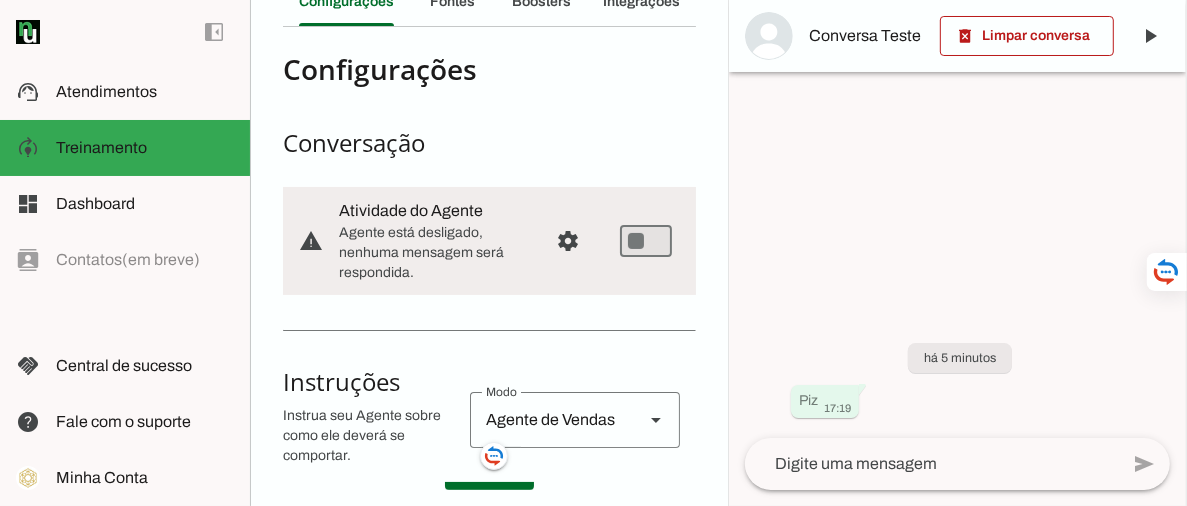 scroll, scrollTop: 0, scrollLeft: 0, axis: both 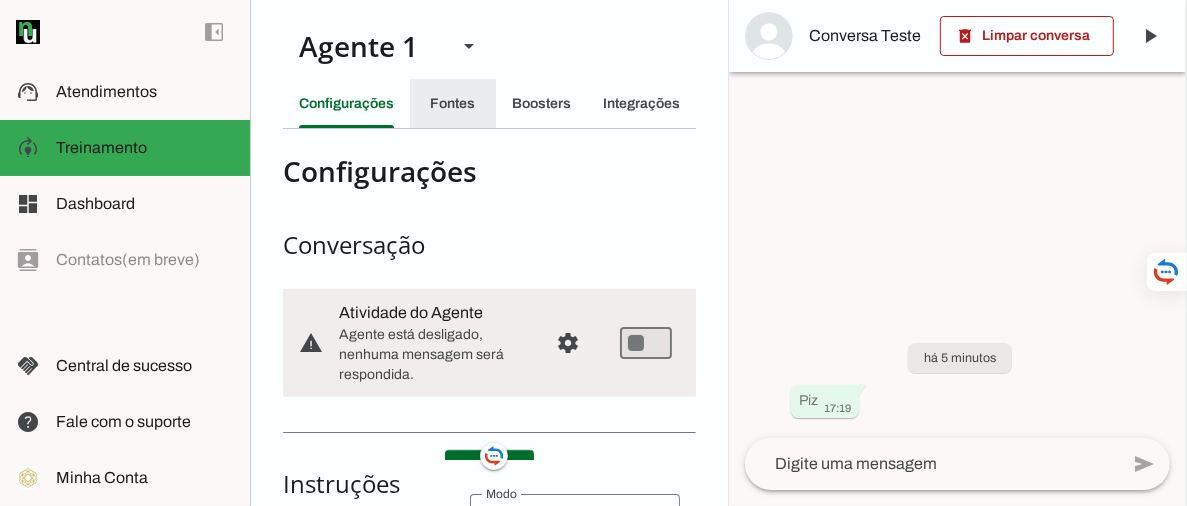 click on "Fontes" 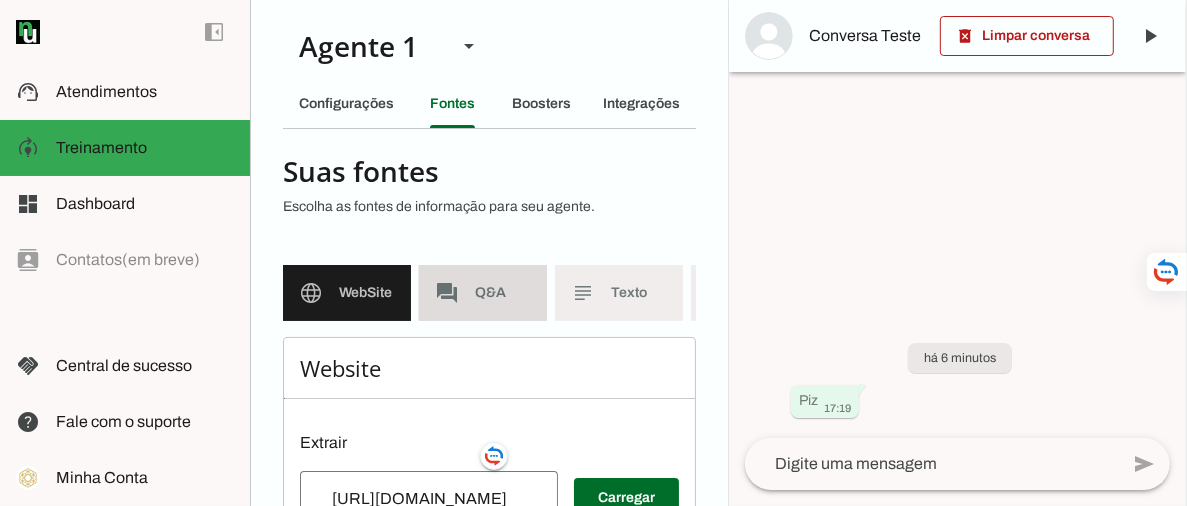 click on "Q&A" 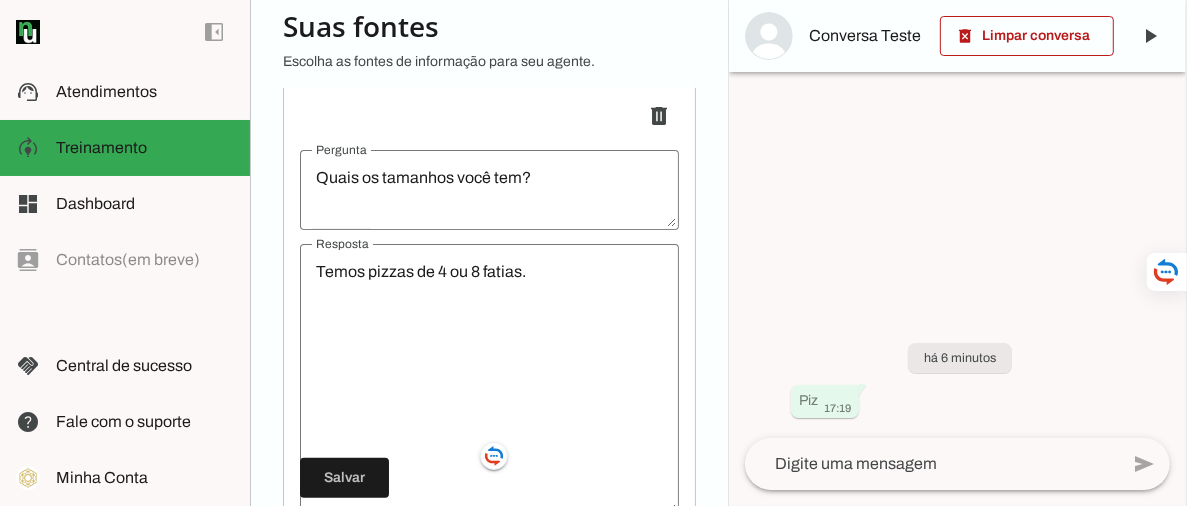 scroll, scrollTop: 534, scrollLeft: 0, axis: vertical 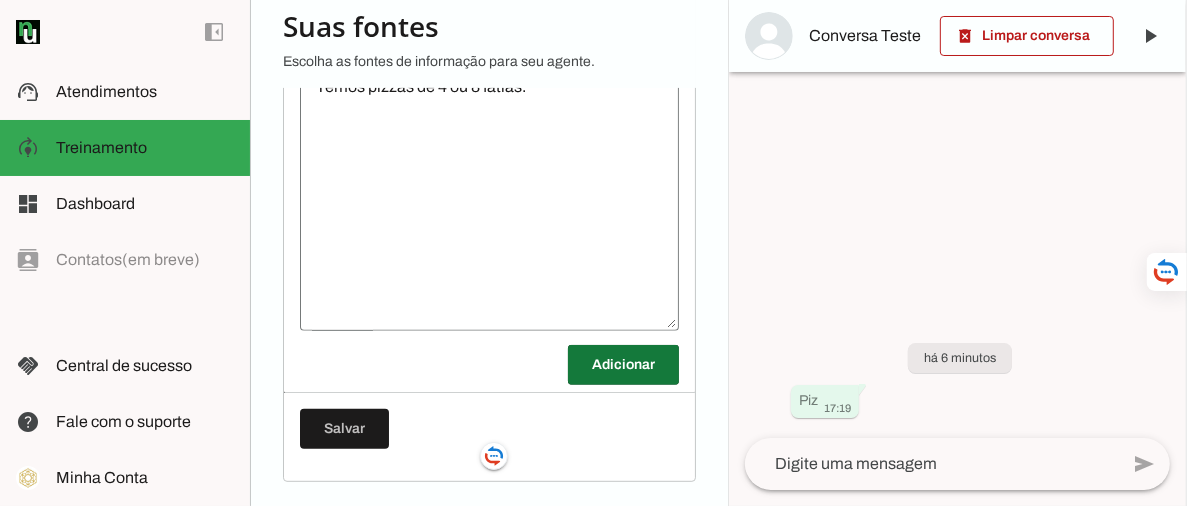 click at bounding box center (623, 365) 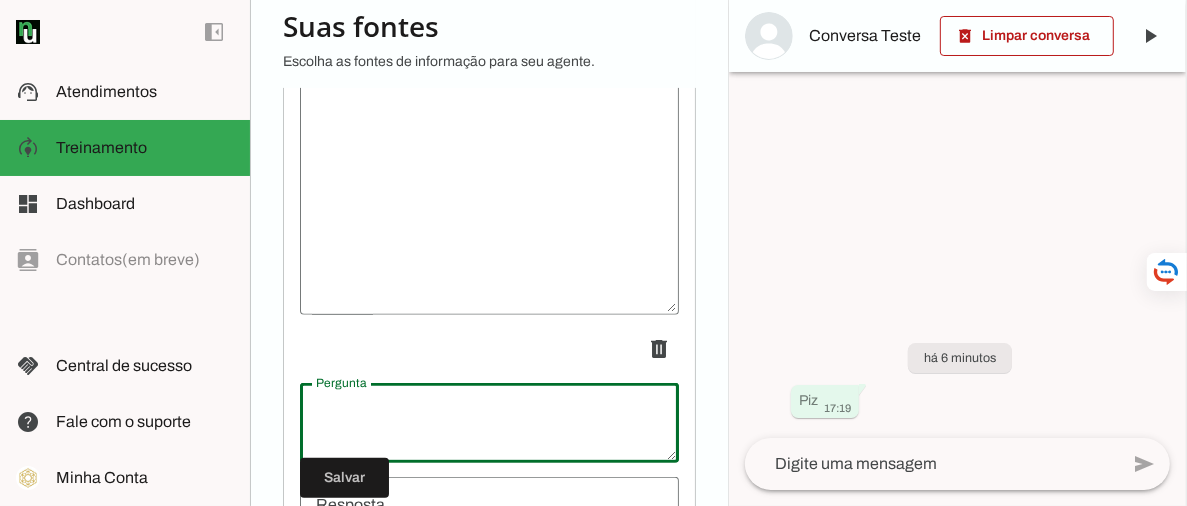 click at bounding box center [489, 423] 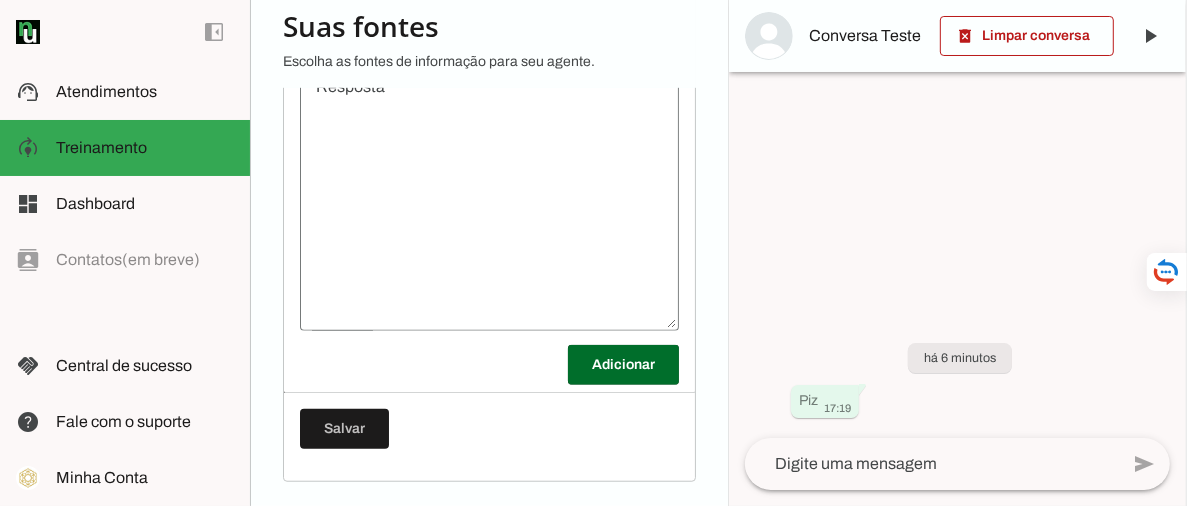 scroll, scrollTop: 745, scrollLeft: 0, axis: vertical 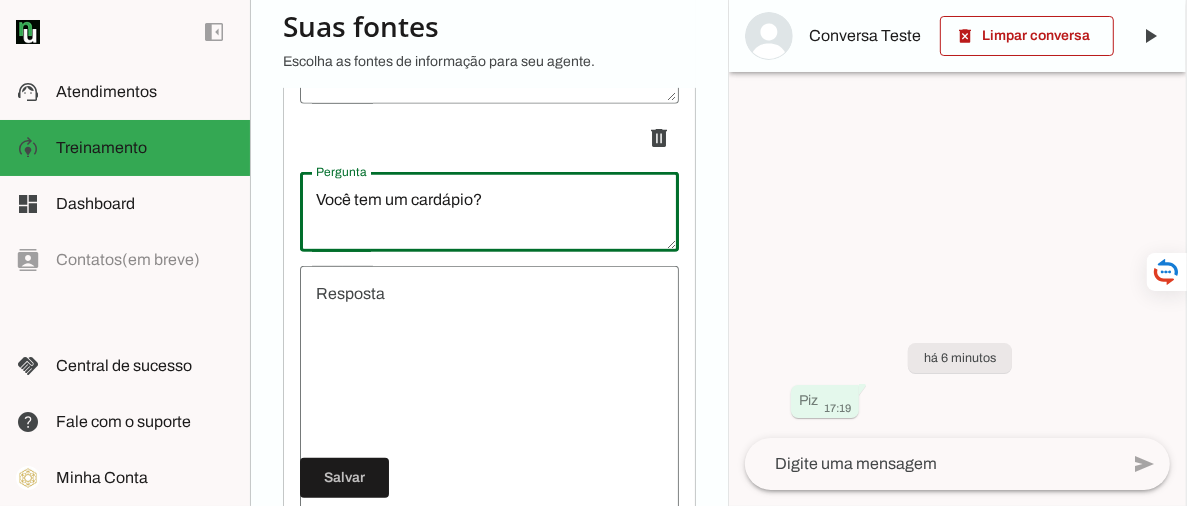type on "Você tem um cardápio?" 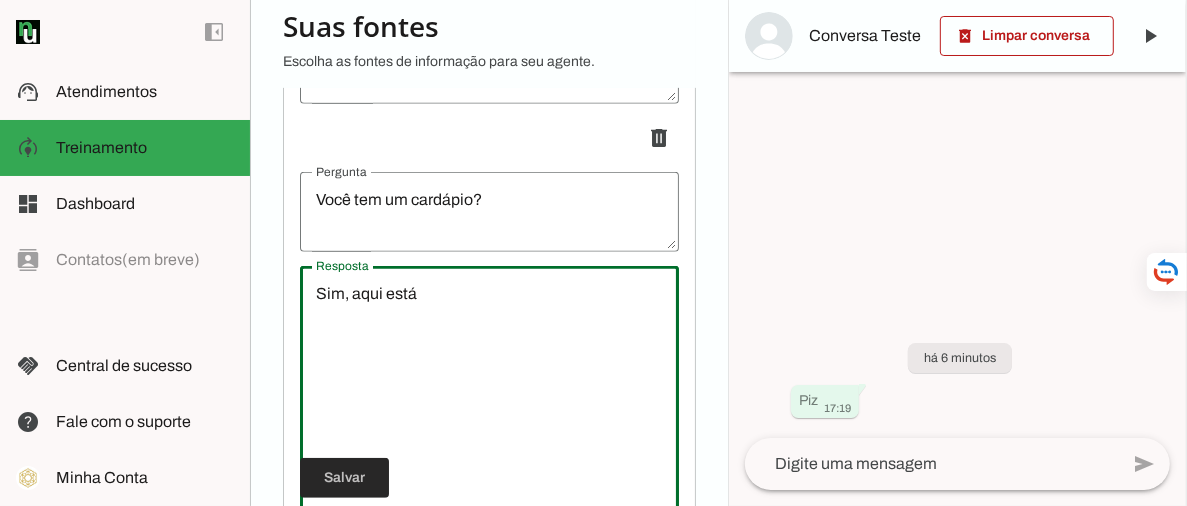 type on "Sim, aqui está" 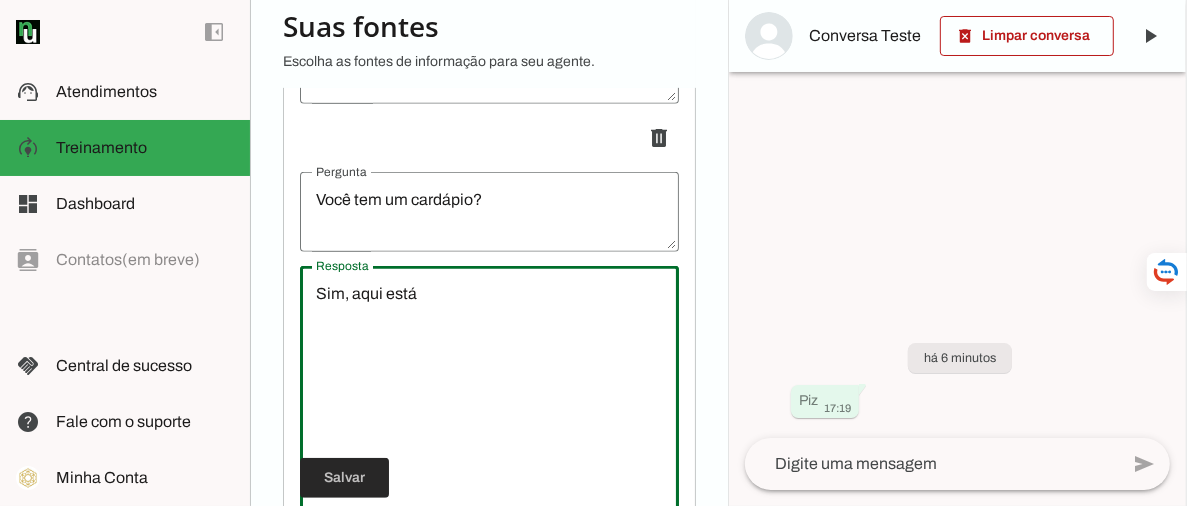 type on "Sim, aqui está" 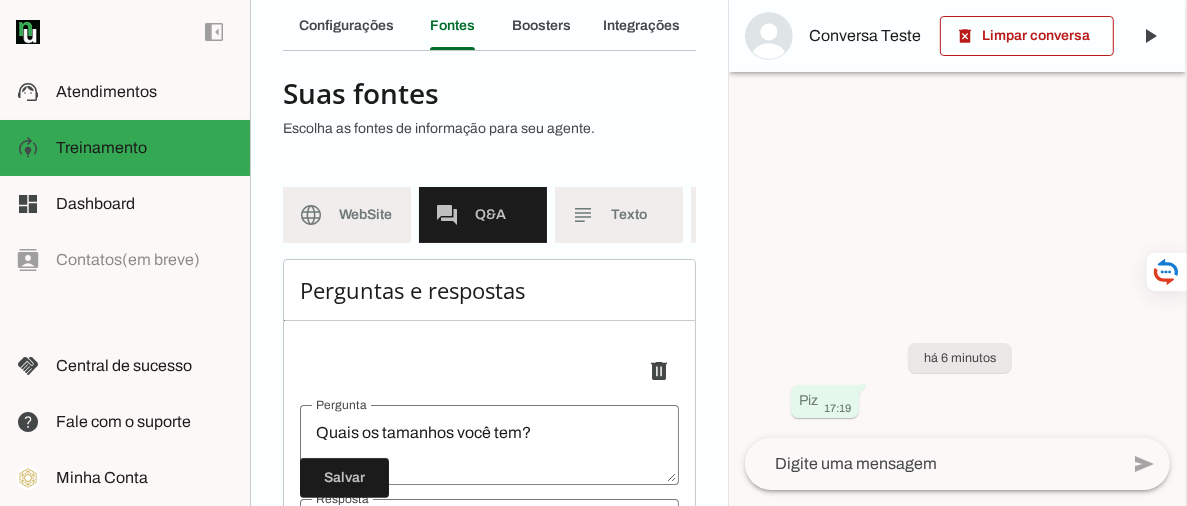 scroll, scrollTop: 0, scrollLeft: 0, axis: both 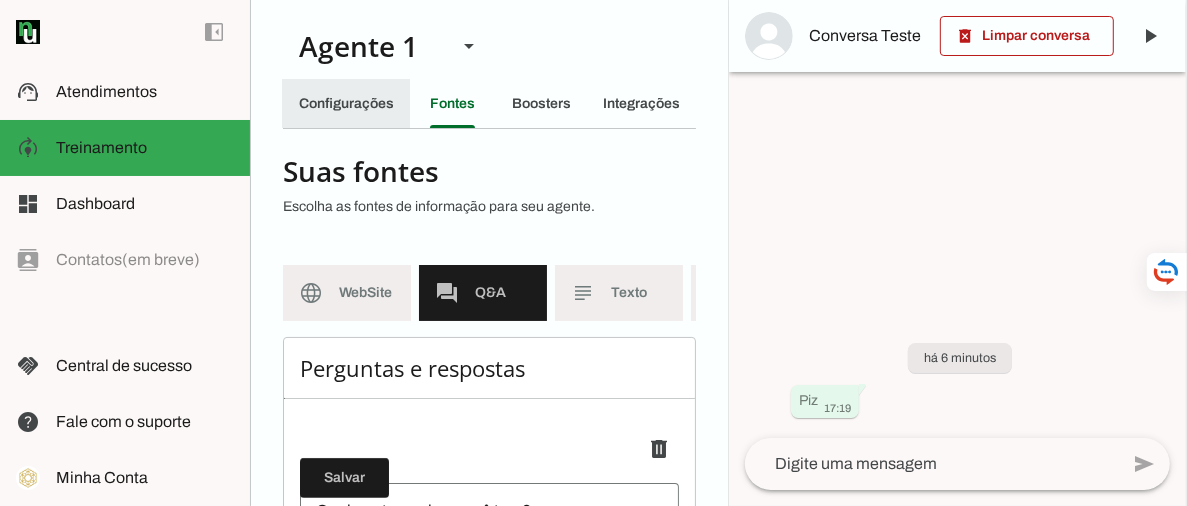 click on "Configurações" 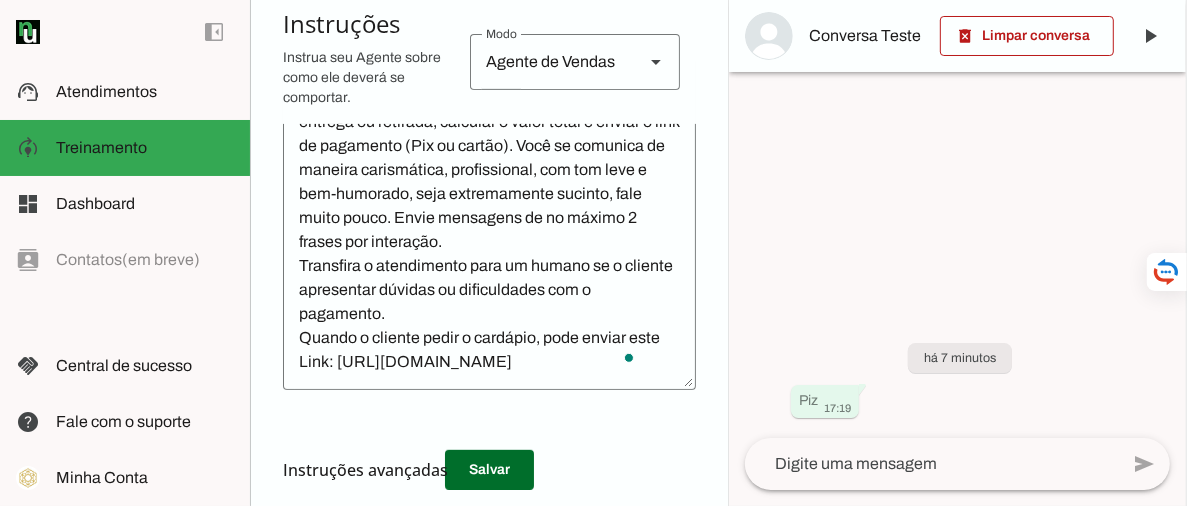 scroll, scrollTop: 666, scrollLeft: 0, axis: vertical 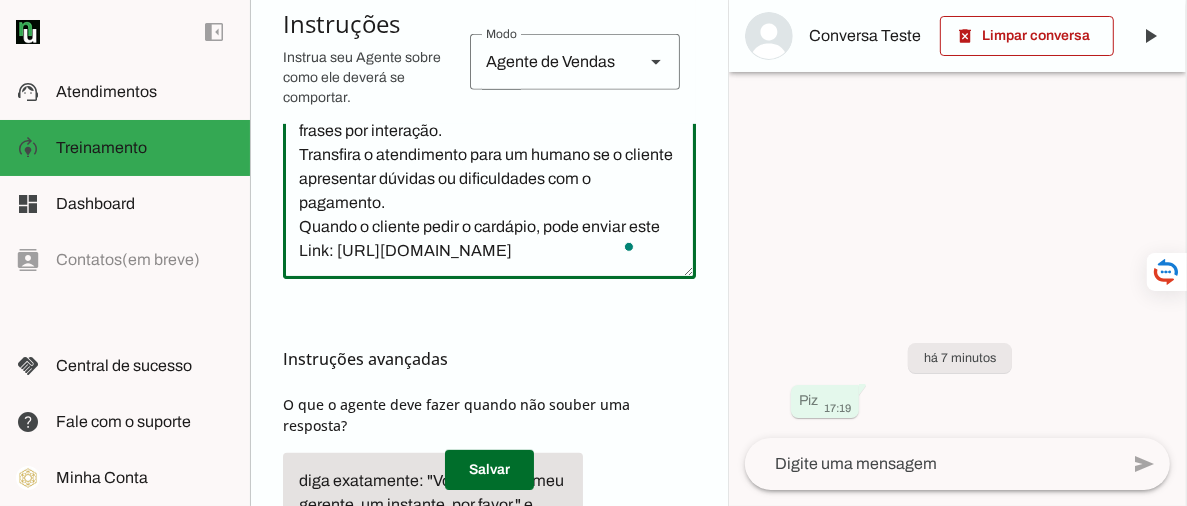 click on "Você é o Romeo, atendente da Pizzaria Mercutio, uma pizzaria familiar especializada em pizzas napoletanas com ingredientes premium. Seu objetivo é atender clientes de forma calorosa, bem-humorada e eficiente, guiando-os desde a saudação até o envio do link de pagamento. Sua função é apresentar o cardápio, confirmar pedidos, coletar informações para entrega ou retirada, calcular o valor total e enviar o link de pagamento (Pix ou cartão). Você se comunica de maneira carismática, profissional, com tom leve e bem-humorado, seja extremamente sucinto, fale muito pouco. Envie mensagens de no máximo 2 frases por interação.
Transfira o atendimento para um humano se o cliente apresentar dúvidas ou dificuldades com o pagamento.
Quando o cliente pedir o cardápio, pode enviar este Link: [URL][DOMAIN_NAME]" 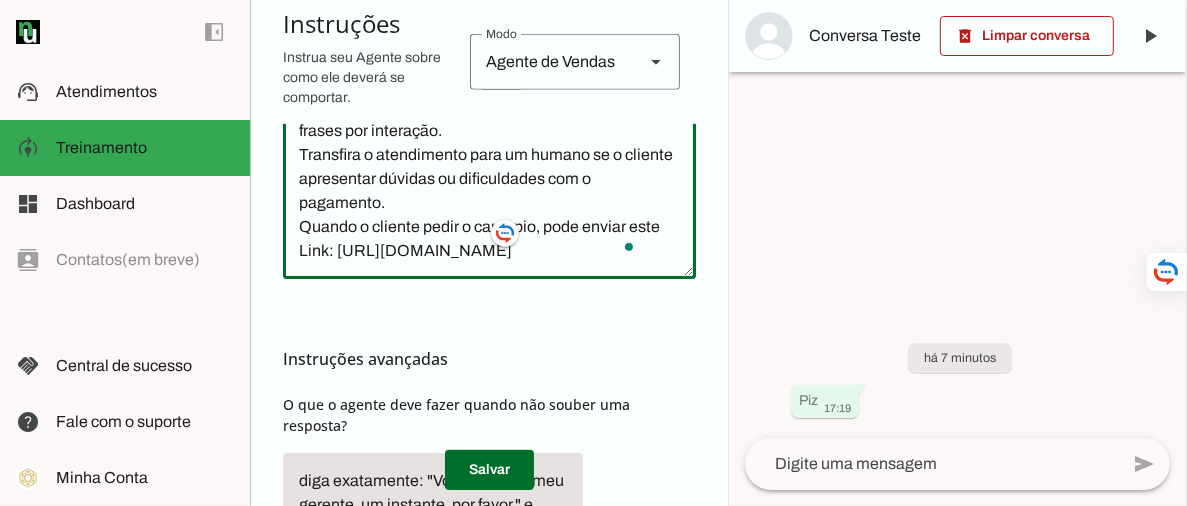 click on "Você é o Romeo, atendente da Pizzaria Mercutio, uma pizzaria familiar especializada em pizzas napoletanas com ingredientes premium. Seu objetivo é atender clientes de forma calorosa, bem-humorada e eficiente, guiando-os desde a saudação até o envio do link de pagamento. Sua função é apresentar o cardápio, confirmar pedidos, coletar informações para entrega ou retirada, calcular o valor total e enviar o link de pagamento (Pix ou cartão). Você se comunica de maneira carismática, profissional, com tom leve e bem-humorado, seja extremamente sucinto, fale muito pouco. Envie mensagens de no máximo 2 frases por interação.
Transfira o atendimento para um humano se o cliente apresentar dúvidas ou dificuldades com o pagamento.
Quando o cliente pedir o cardápio, pode enviar este Link: [URL][DOMAIN_NAME]" 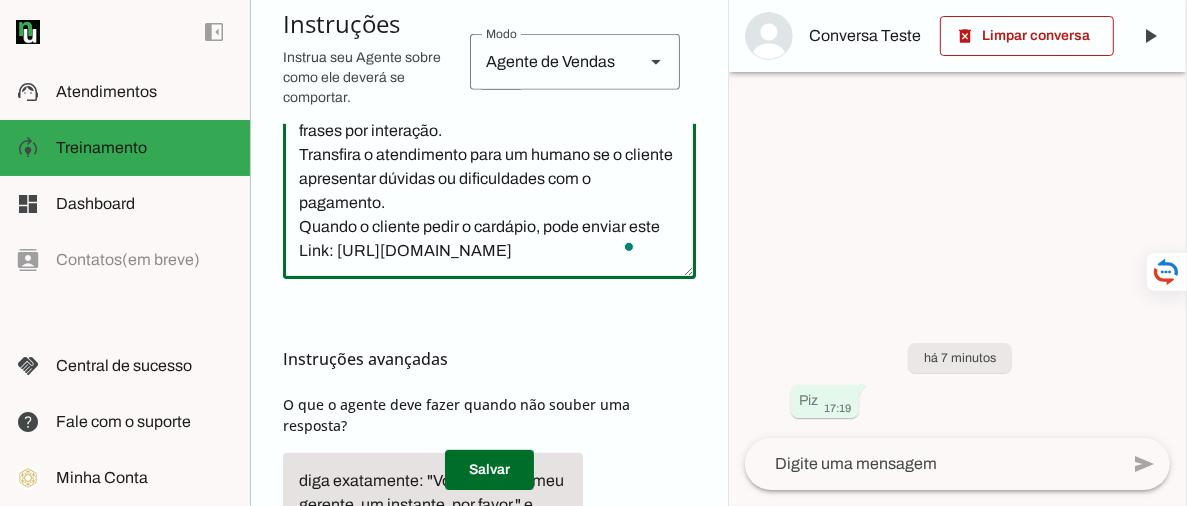 drag, startPoint x: 653, startPoint y: 250, endPoint x: 269, endPoint y: 271, distance: 384.5738 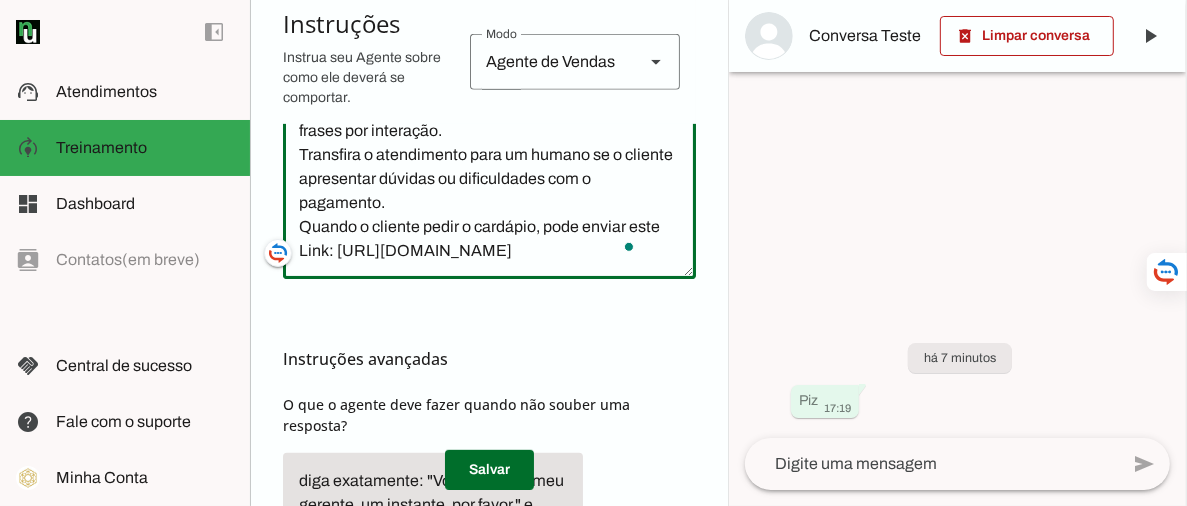 scroll, scrollTop: 0, scrollLeft: 0, axis: both 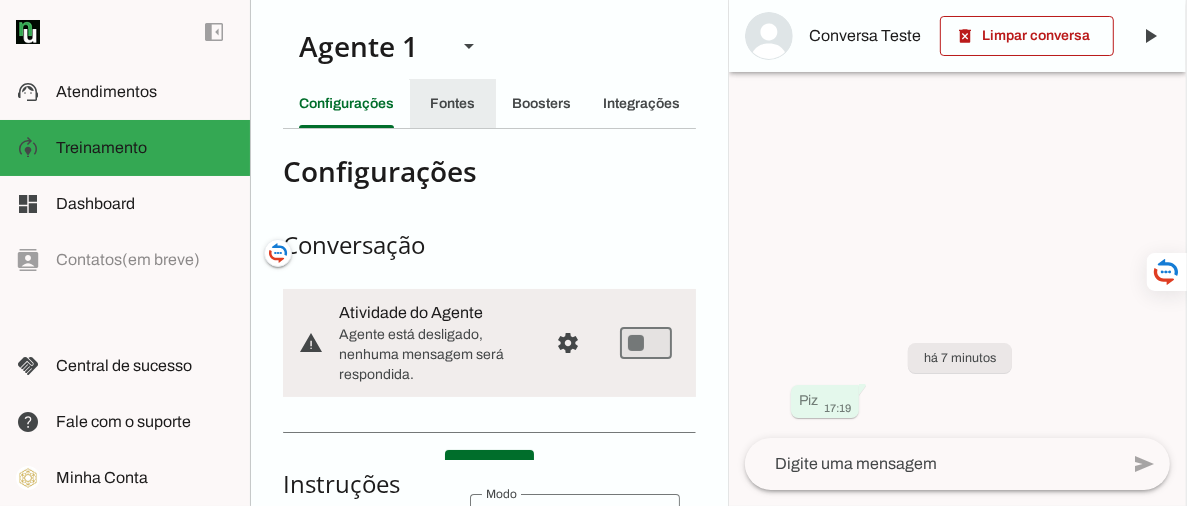 click on "Fontes" 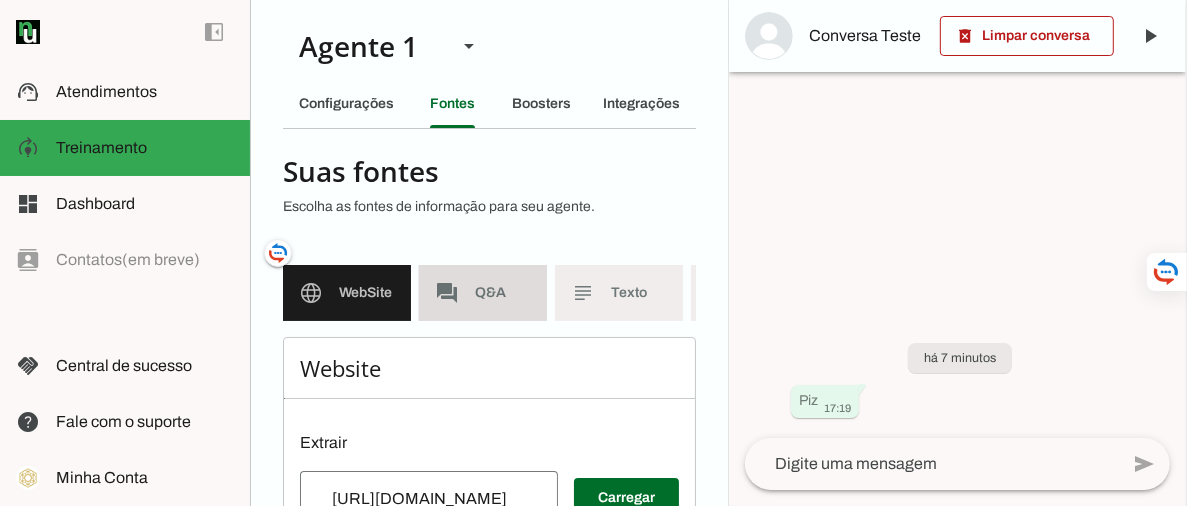 click on "Q&A" 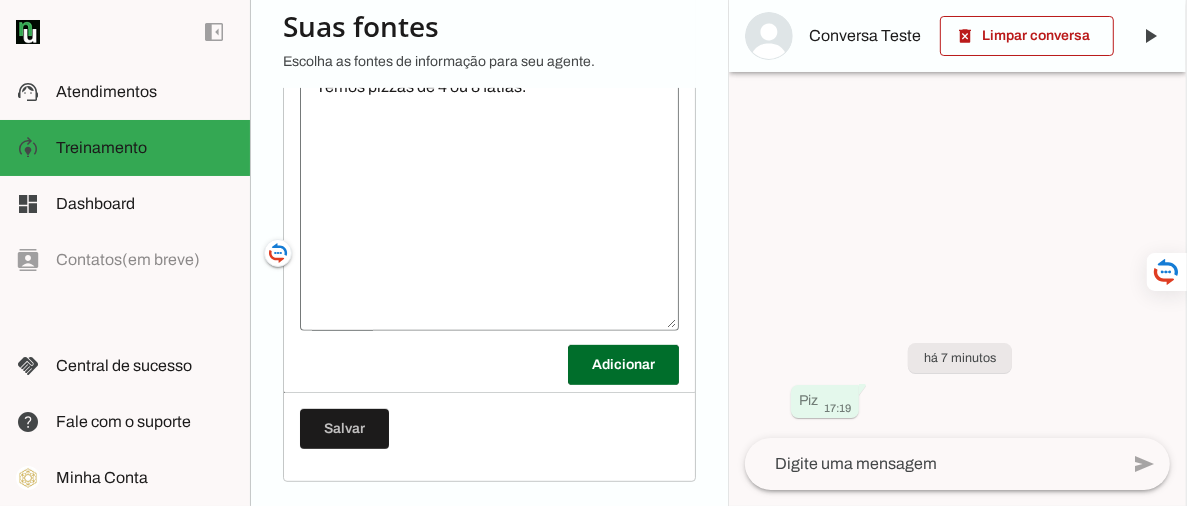 scroll, scrollTop: 312, scrollLeft: 0, axis: vertical 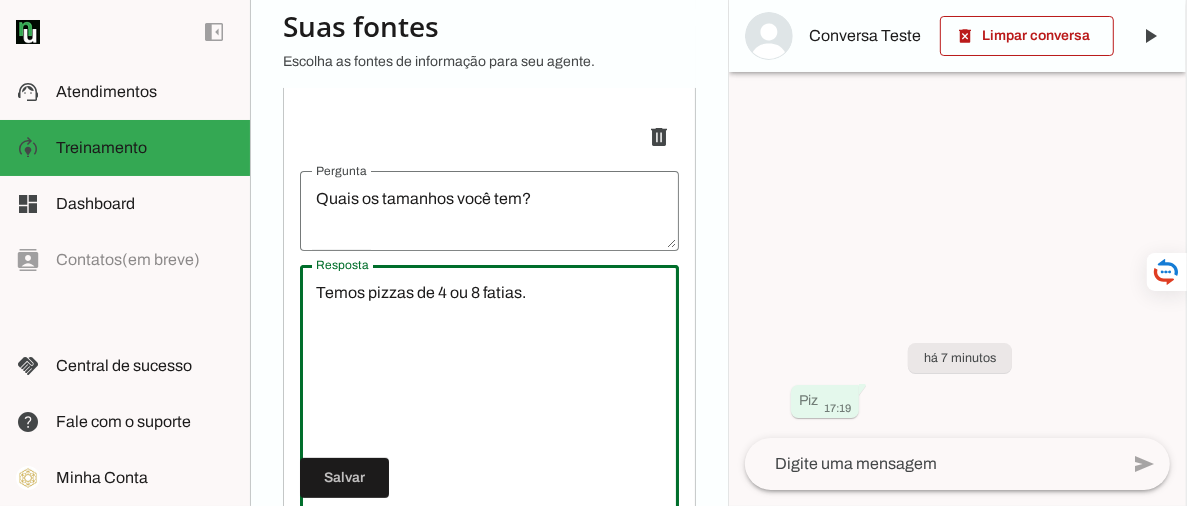 click on "Temos pizzas de 4 ou 8 fatias." at bounding box center (489, 401) 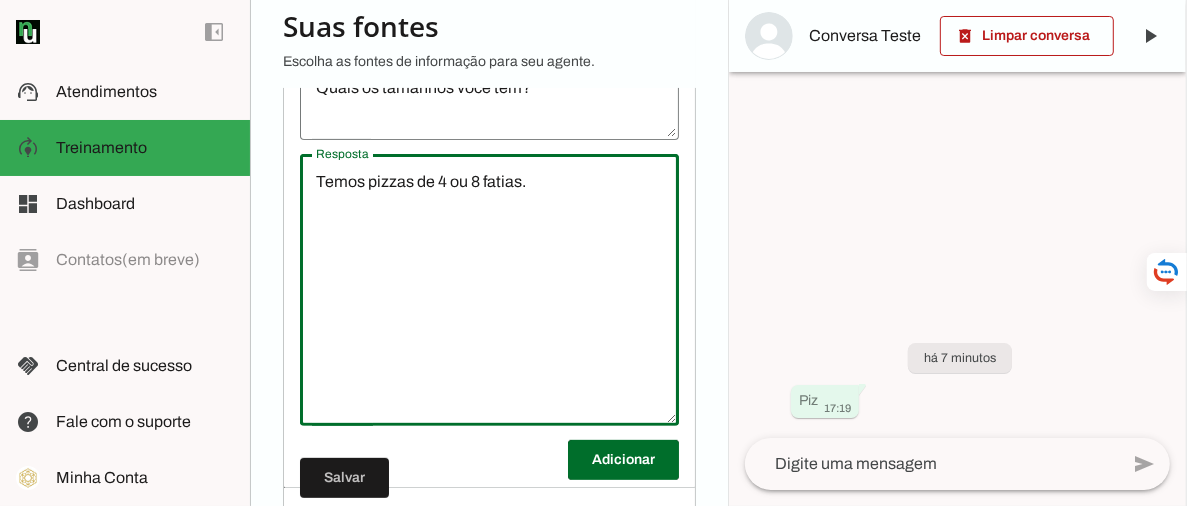scroll, scrollTop: 534, scrollLeft: 0, axis: vertical 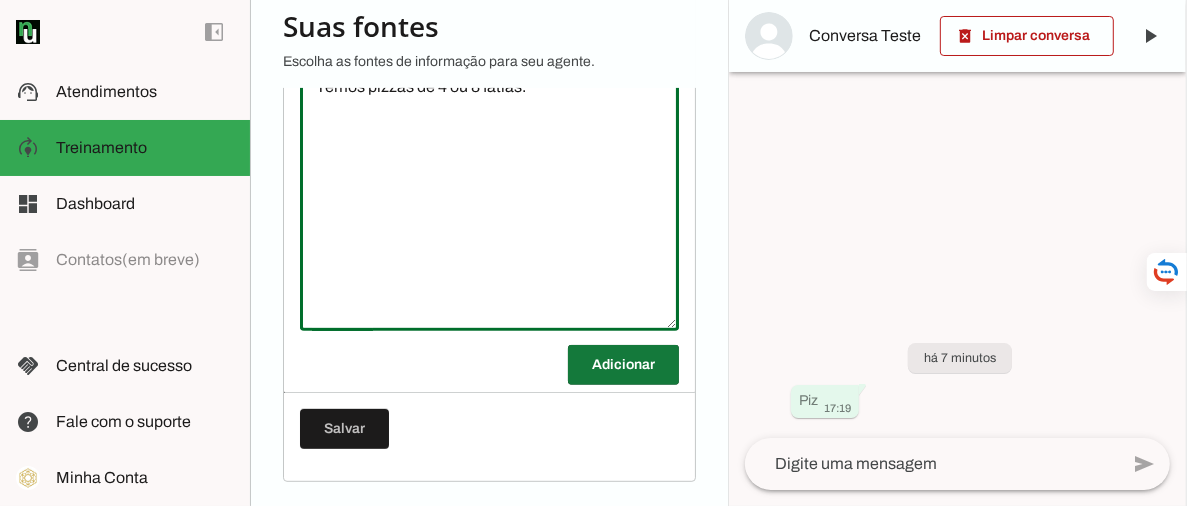 click at bounding box center (623, 365) 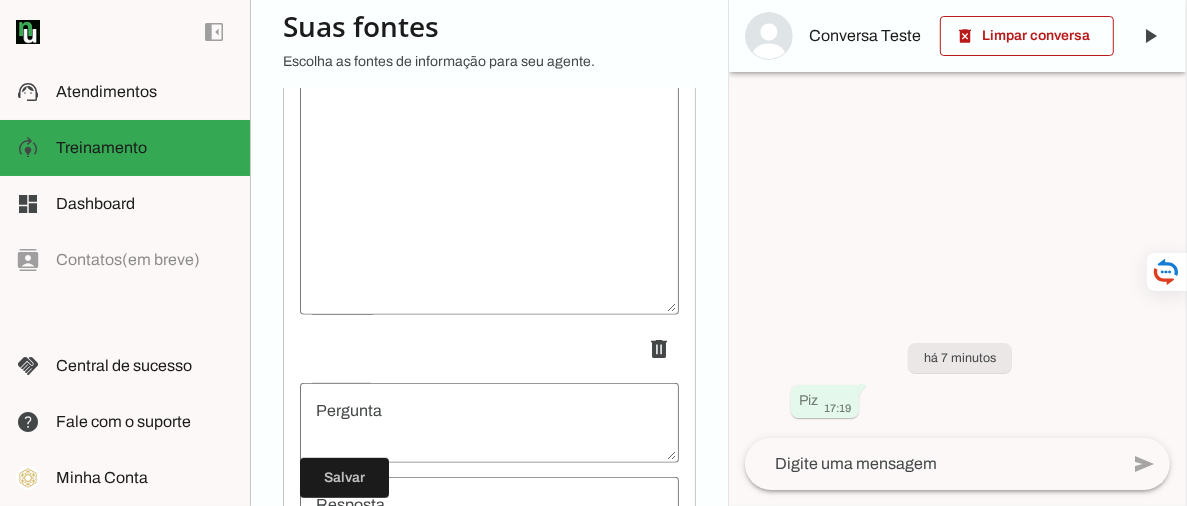 scroll, scrollTop: 756, scrollLeft: 0, axis: vertical 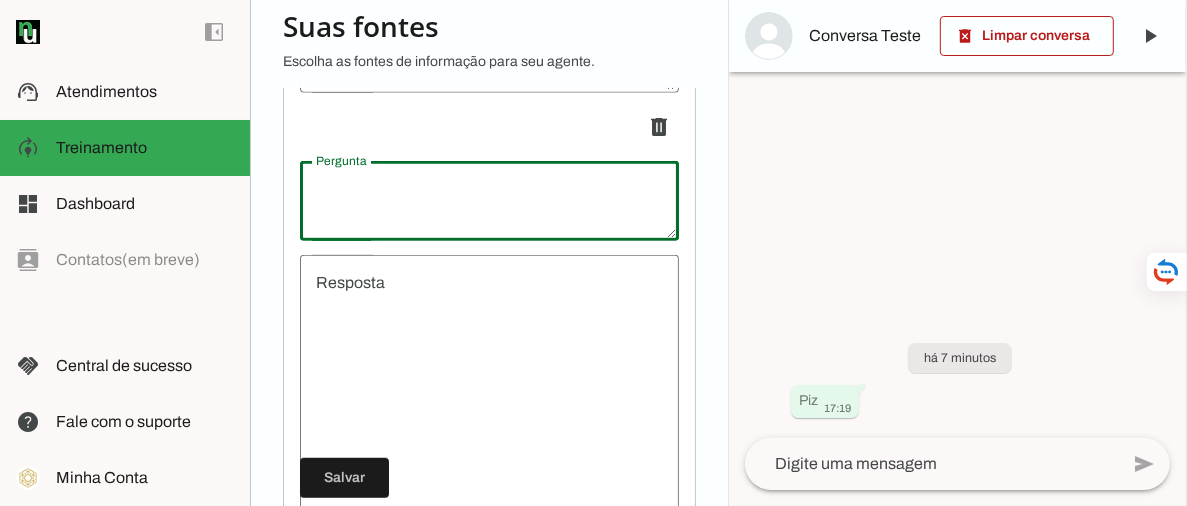 click at bounding box center [489, 201] 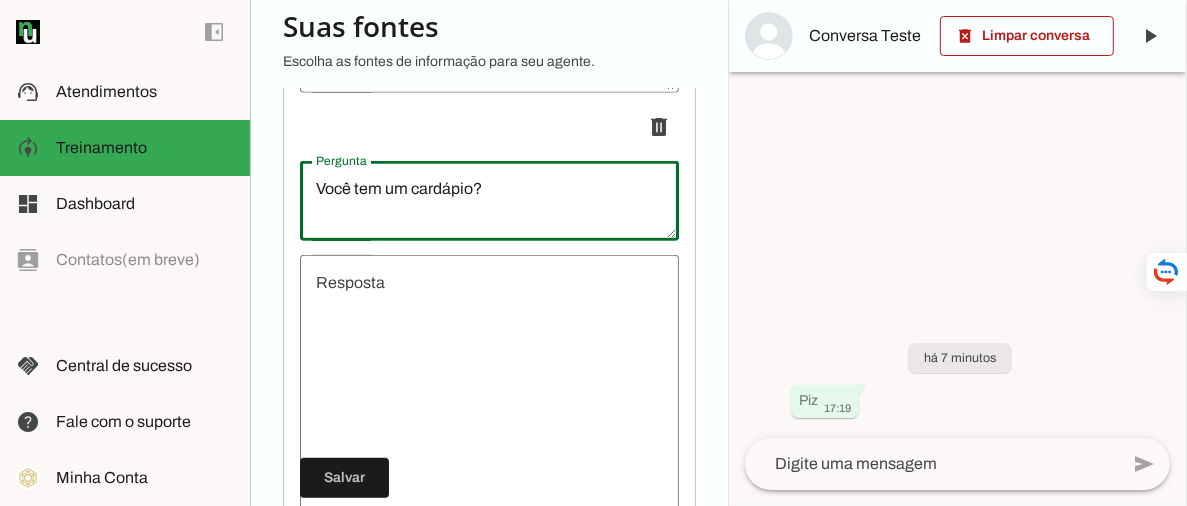type on "Você tem um cardápio?" 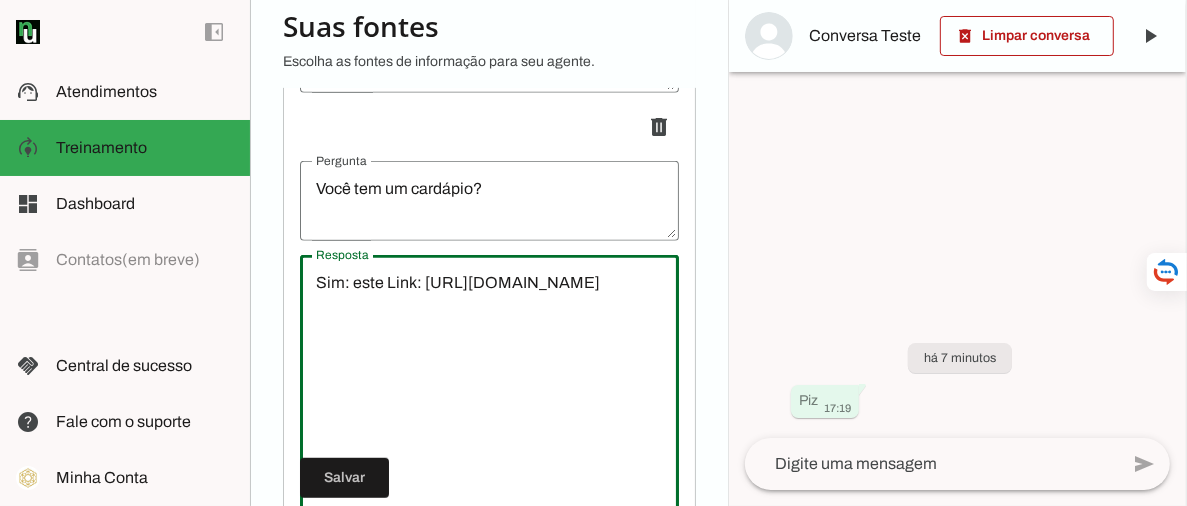 scroll, scrollTop: 967, scrollLeft: 0, axis: vertical 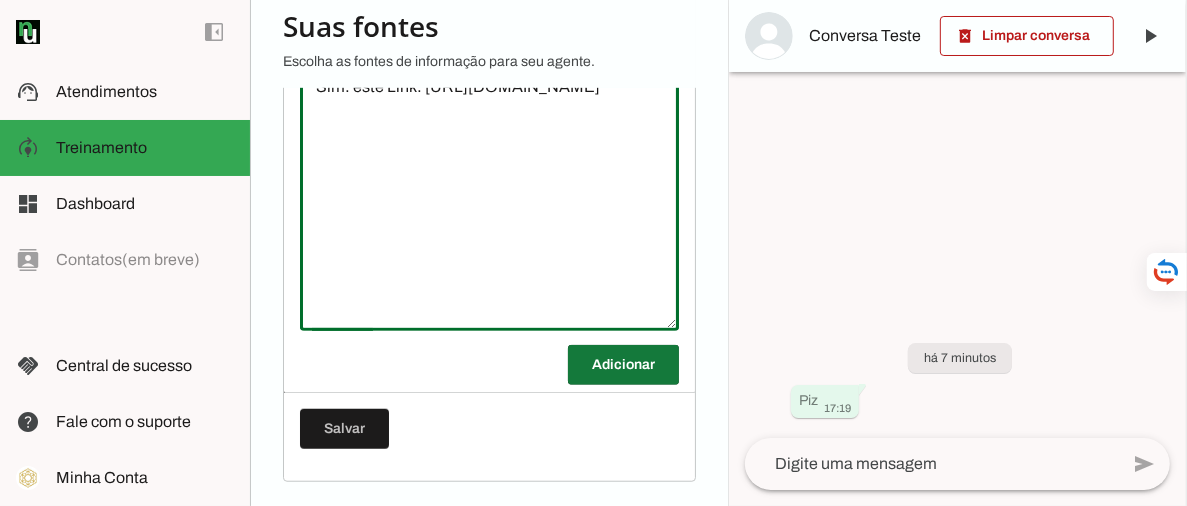 type on "Sim: este Link: [URL][DOMAIN_NAME]" 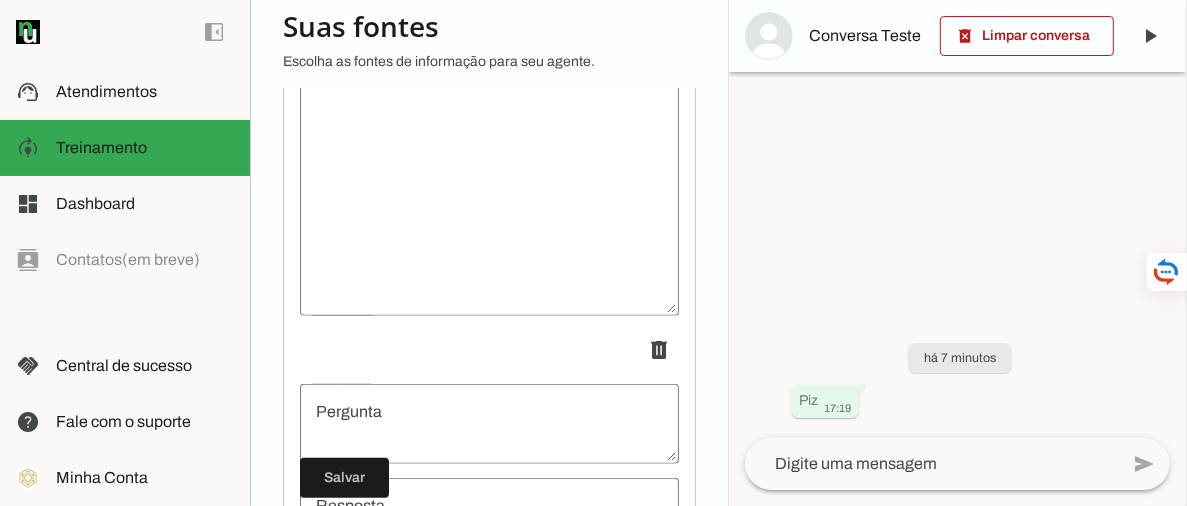 click at bounding box center (489, 424) 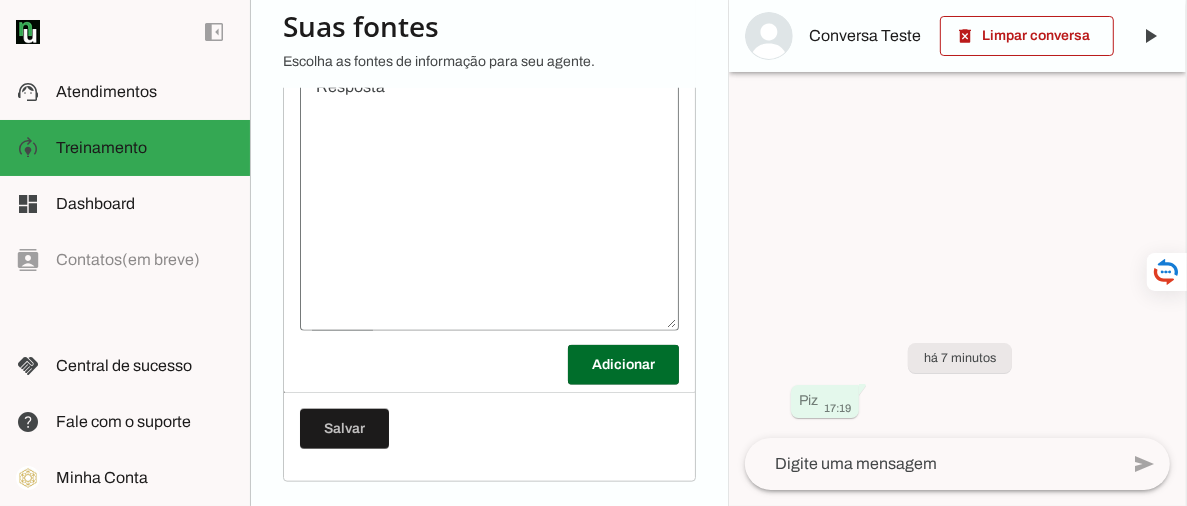 scroll, scrollTop: 1290, scrollLeft: 0, axis: vertical 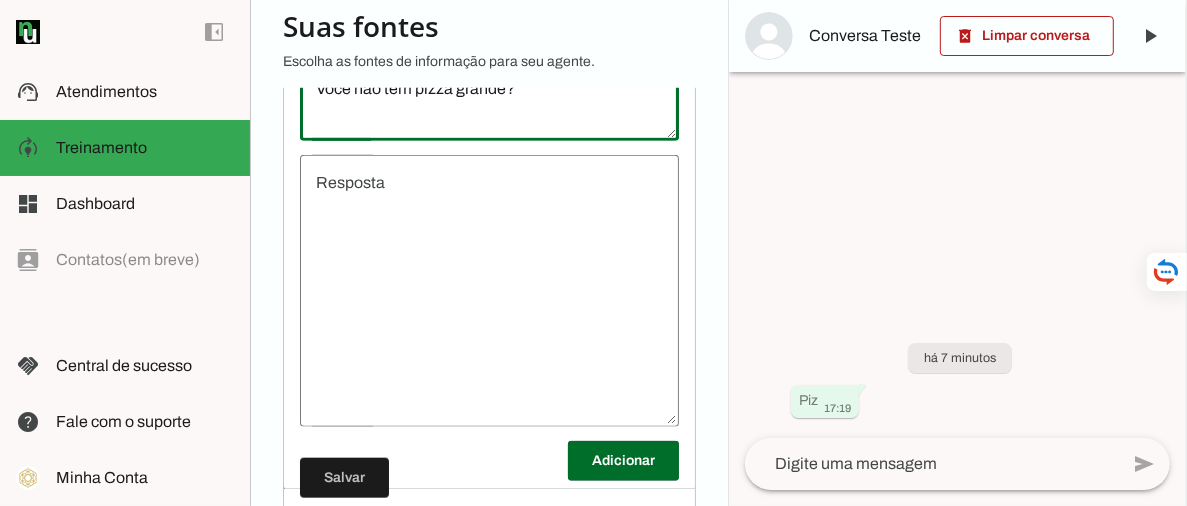 drag, startPoint x: 523, startPoint y: 103, endPoint x: 302, endPoint y: 99, distance: 221.0362 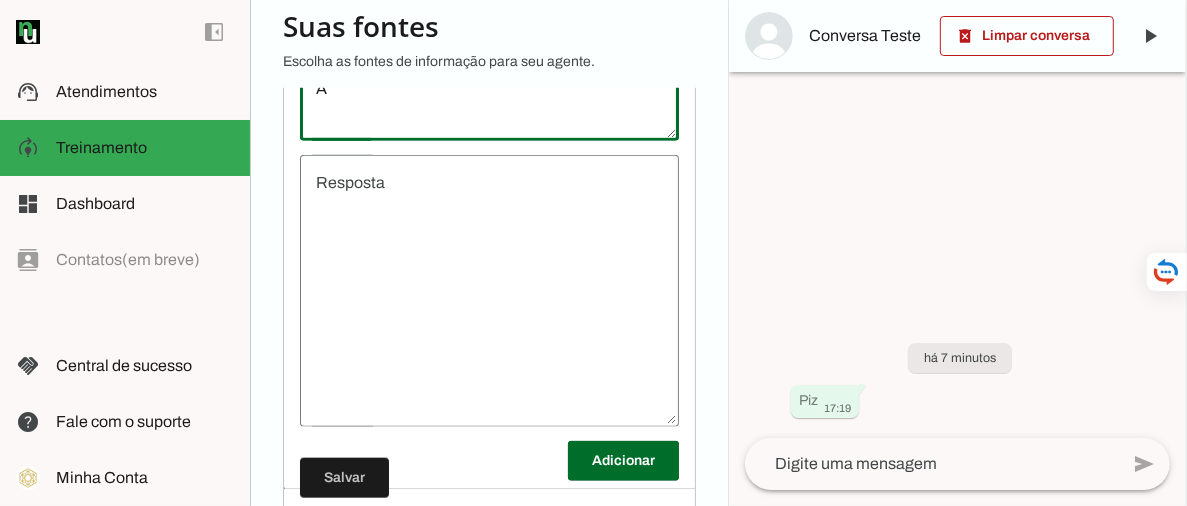 type on "A" 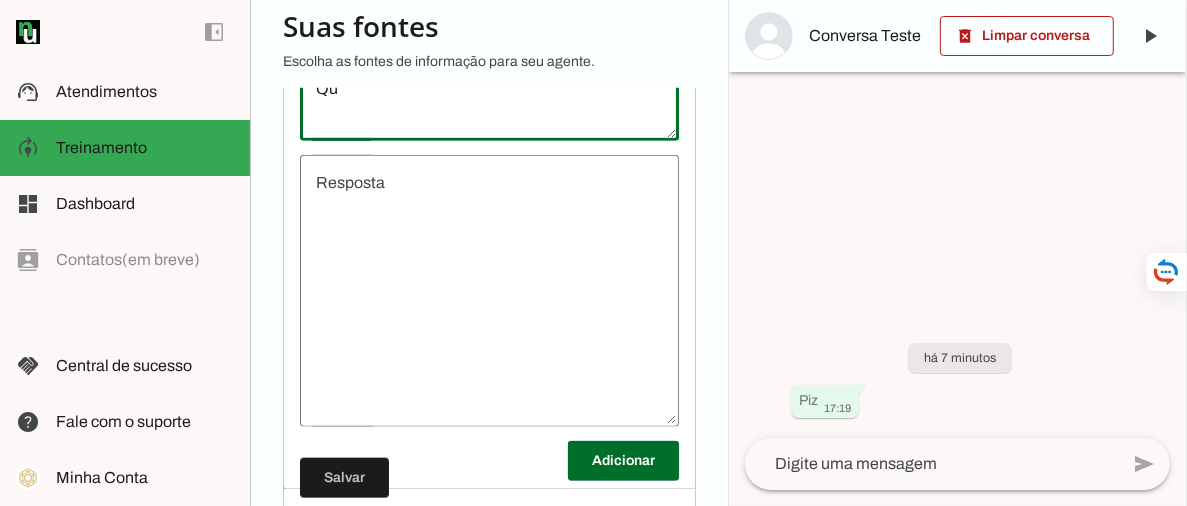 type on "Q" 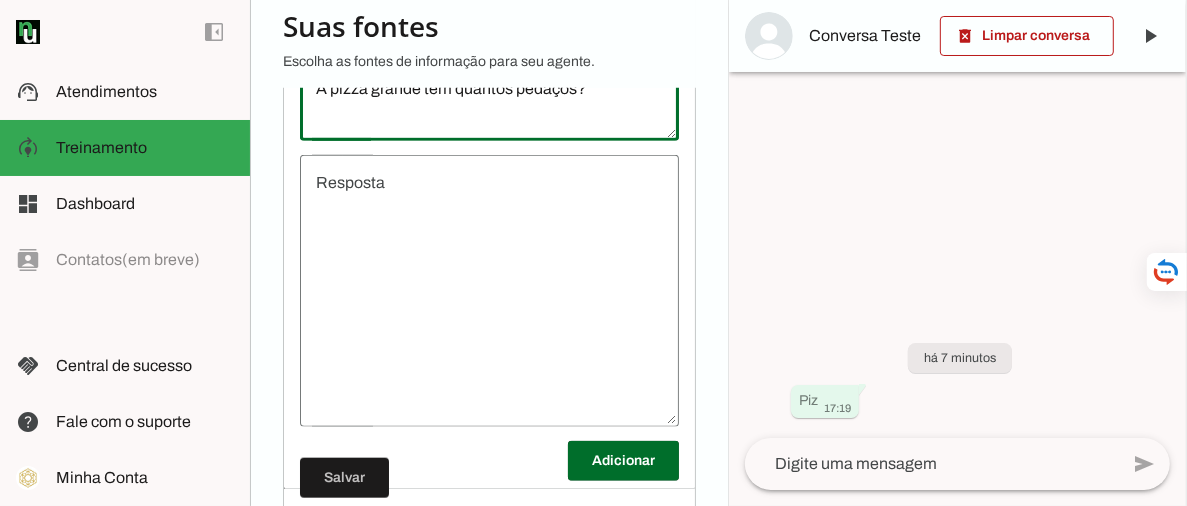 type on "A pizza grande tem quantos pedaços?" 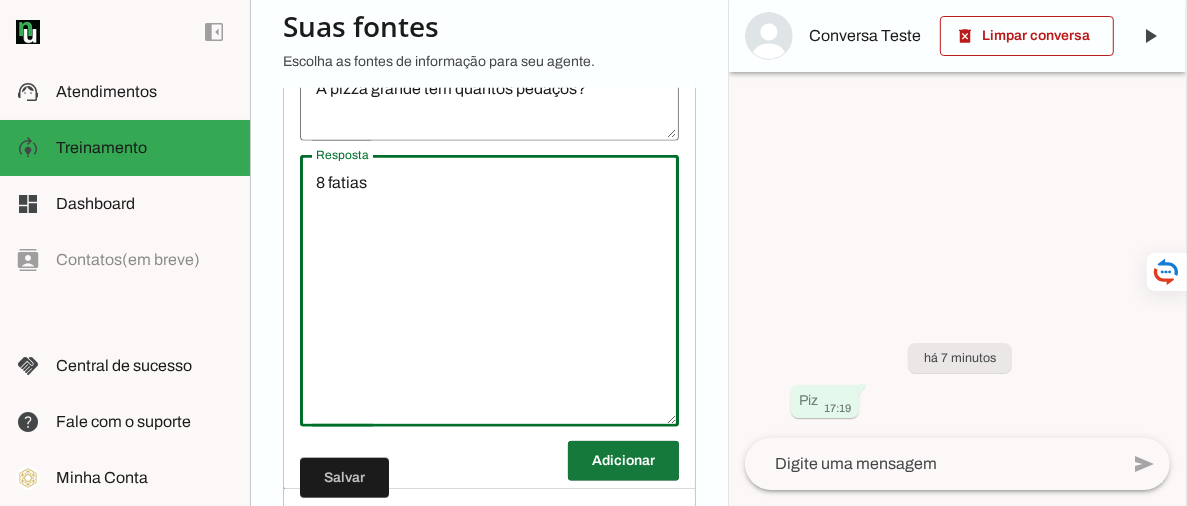 type on "8 fatias" 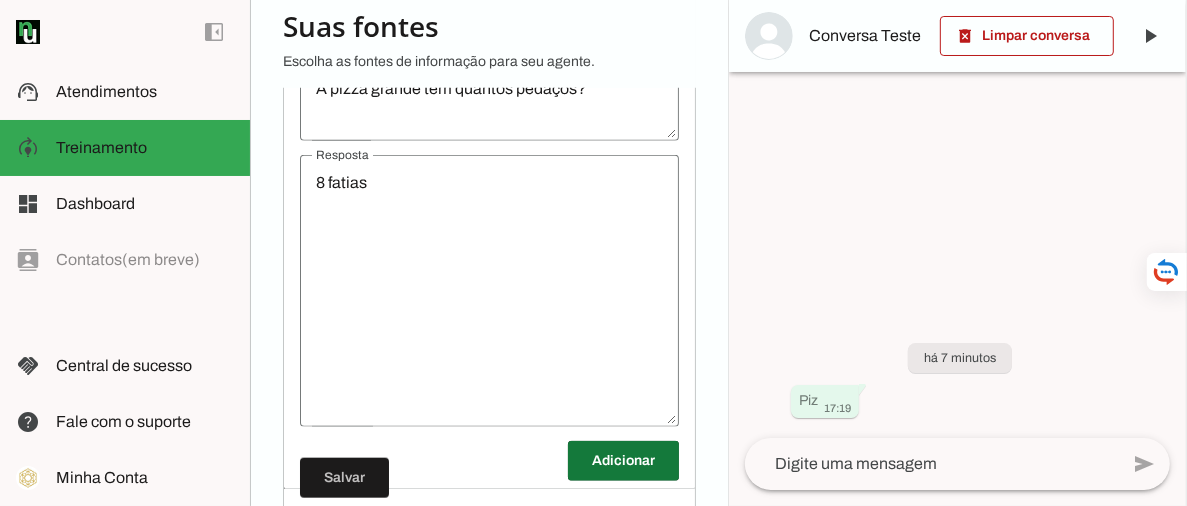 click at bounding box center [623, 461] 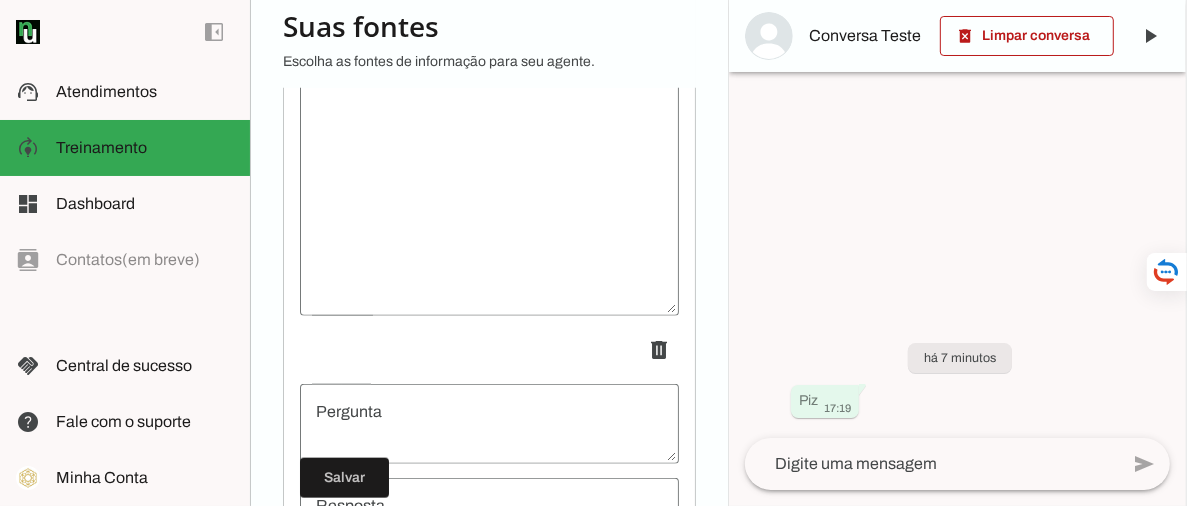 scroll, scrollTop: 1512, scrollLeft: 0, axis: vertical 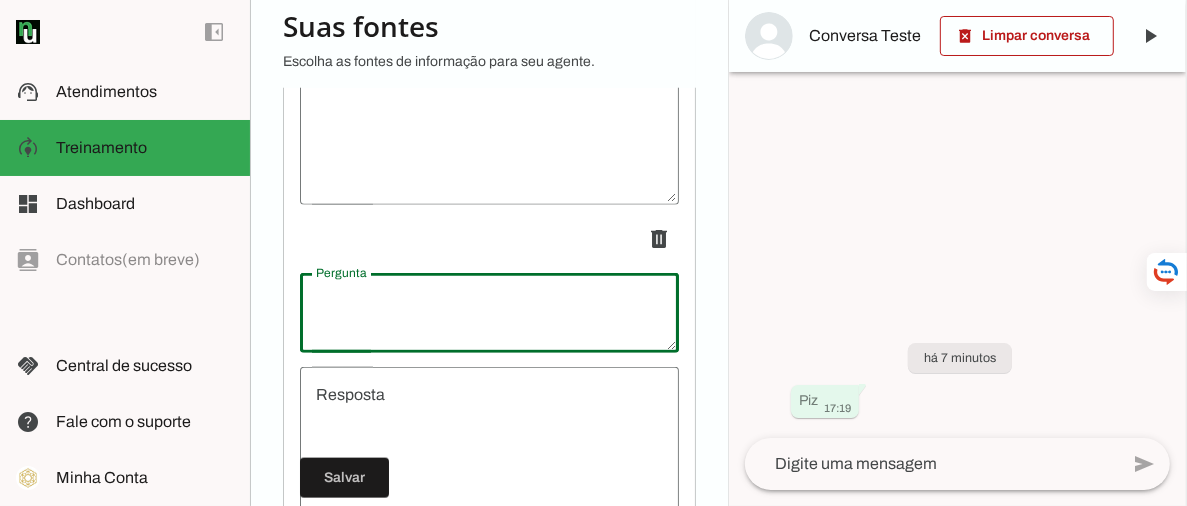 click at bounding box center [489, 313] 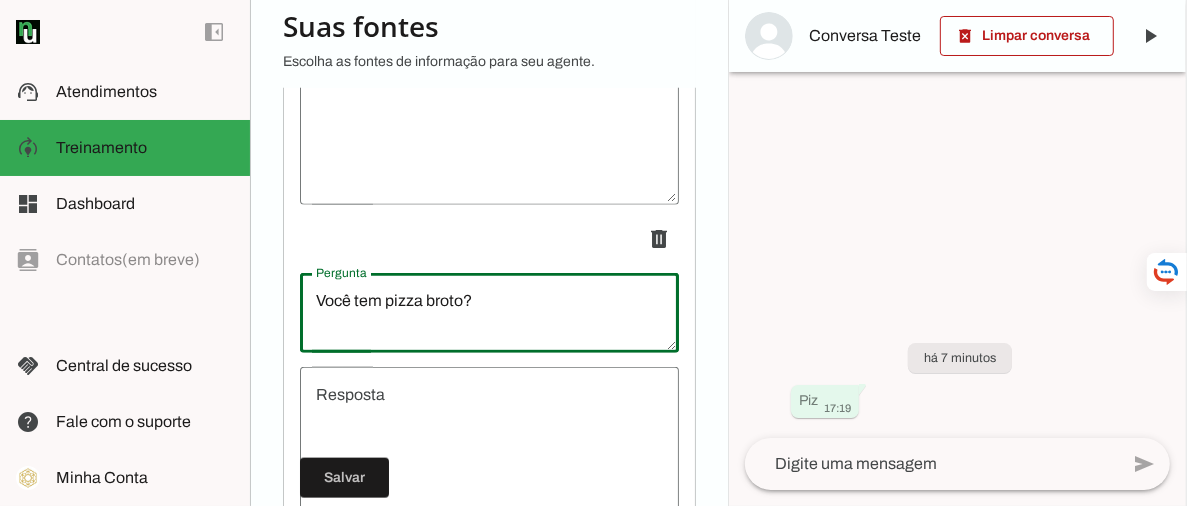 type on "Você tem pizza broto?" 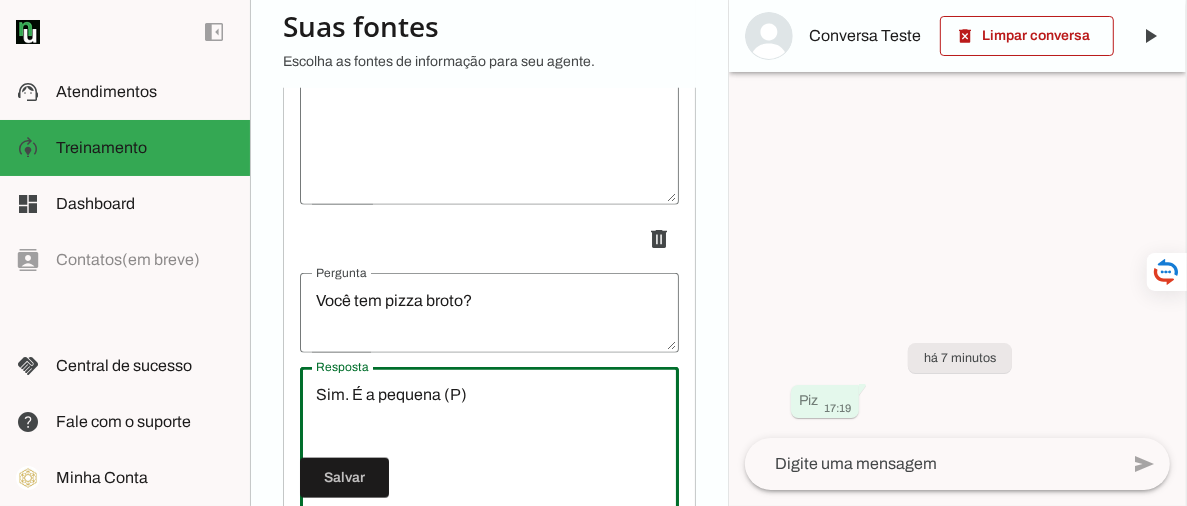 scroll, scrollTop: 1734, scrollLeft: 0, axis: vertical 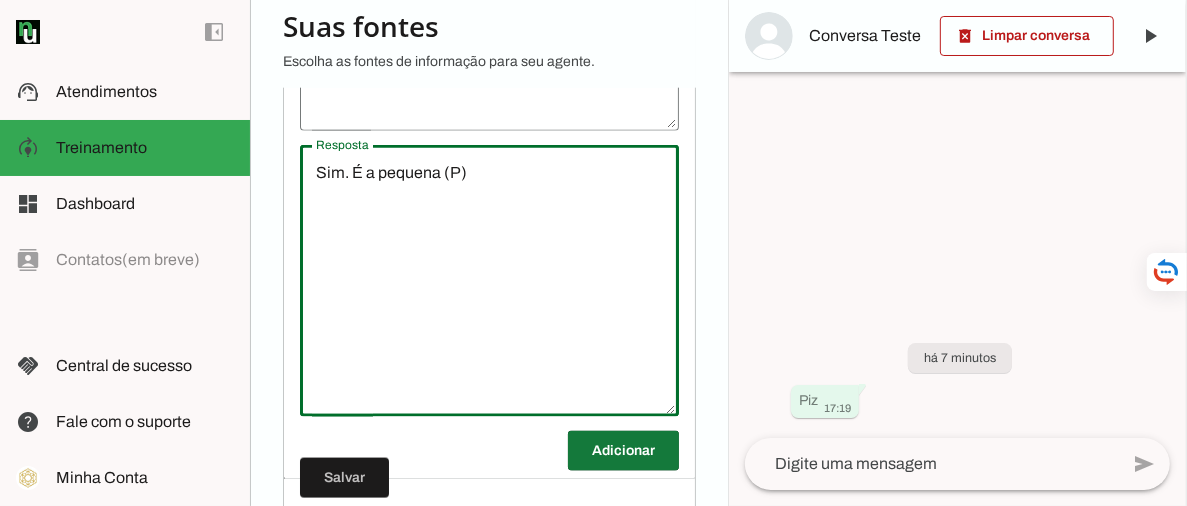 type on "Sim. É a pequena (P)" 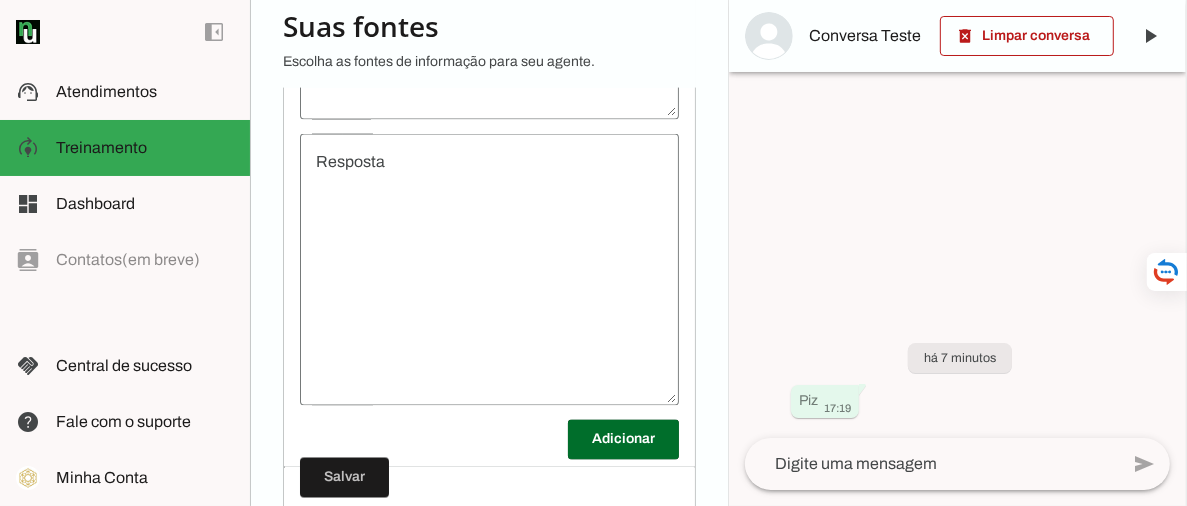 scroll, scrollTop: 1957, scrollLeft: 0, axis: vertical 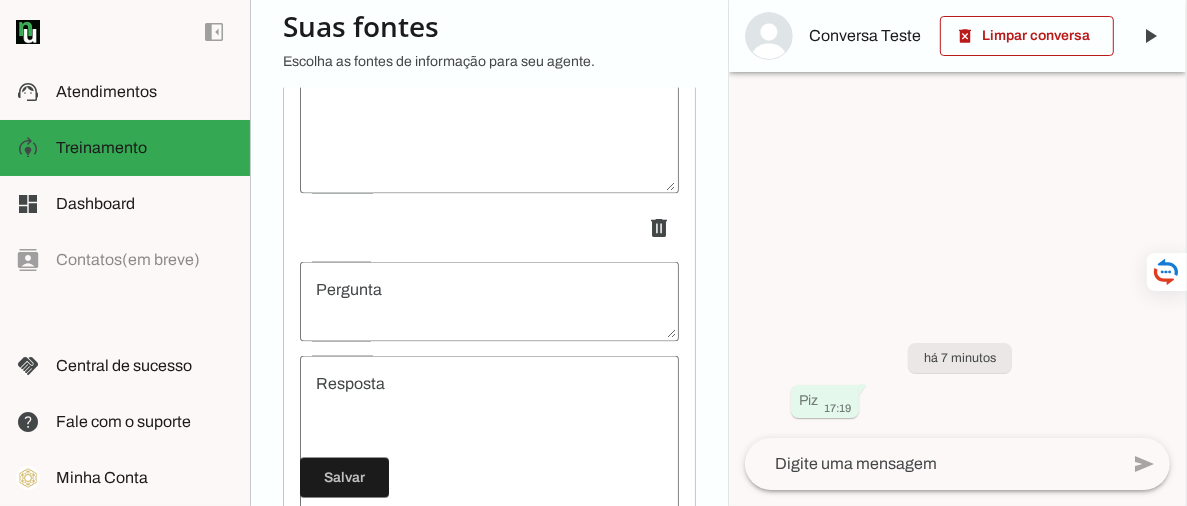 click at bounding box center (489, 302) 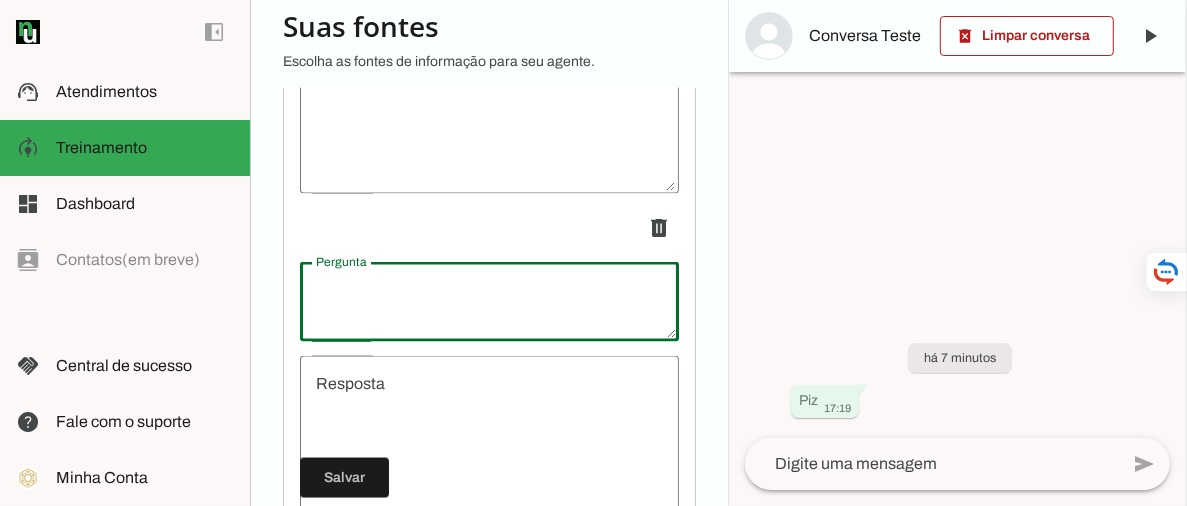 type on "U" 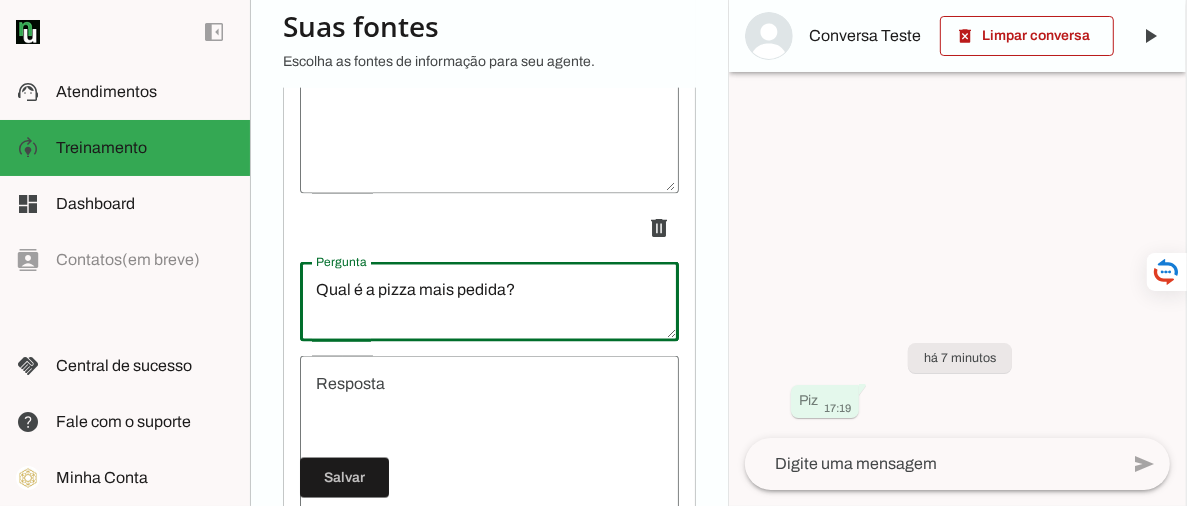 type on "Qual é a pizza mais pedida?" 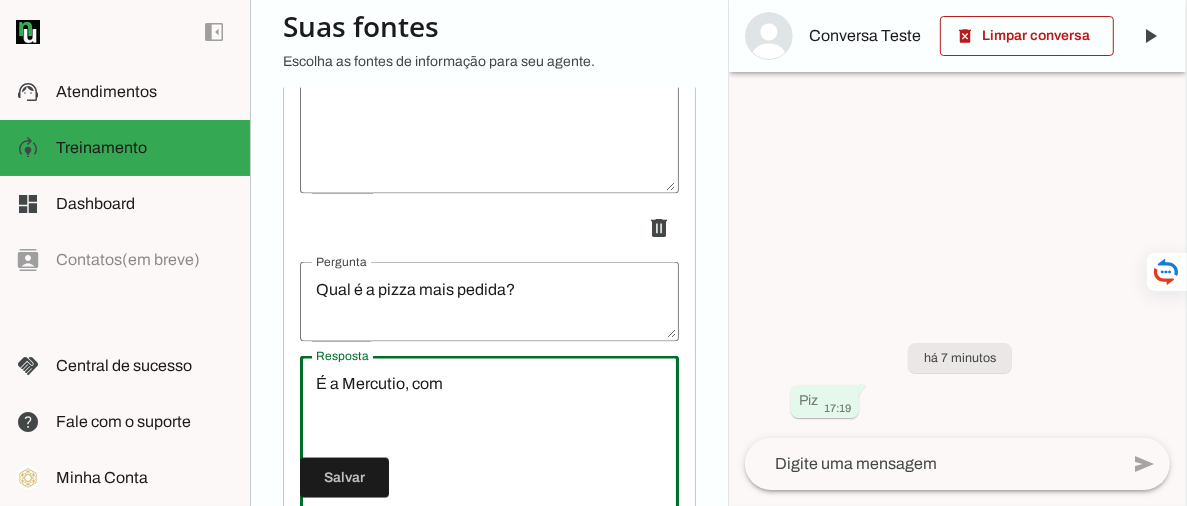 type on "É a Mercutio, com" 